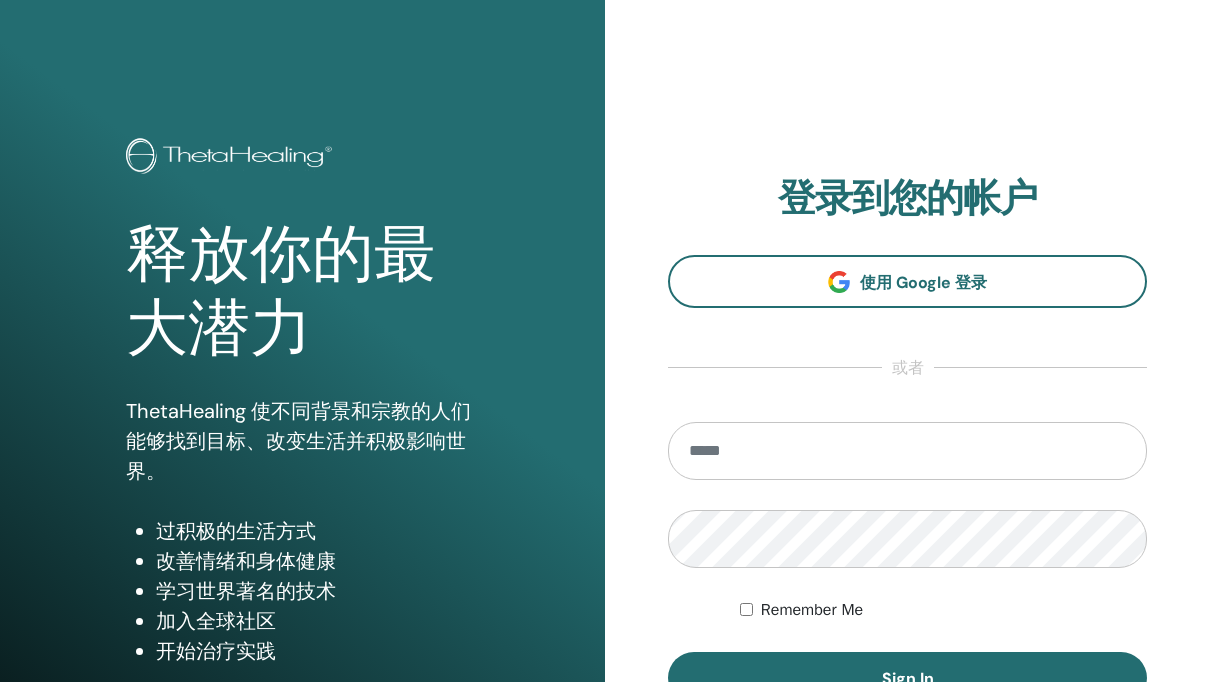 scroll, scrollTop: 0, scrollLeft: 0, axis: both 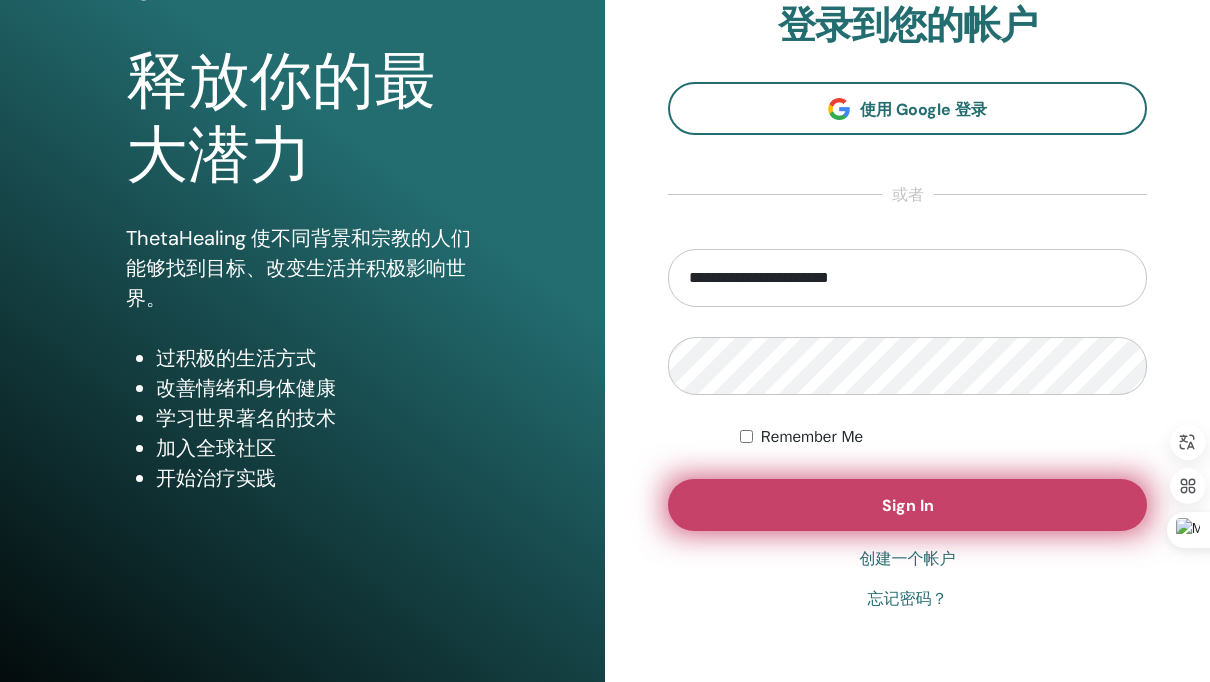 click on "Sign In" at bounding box center (907, 505) 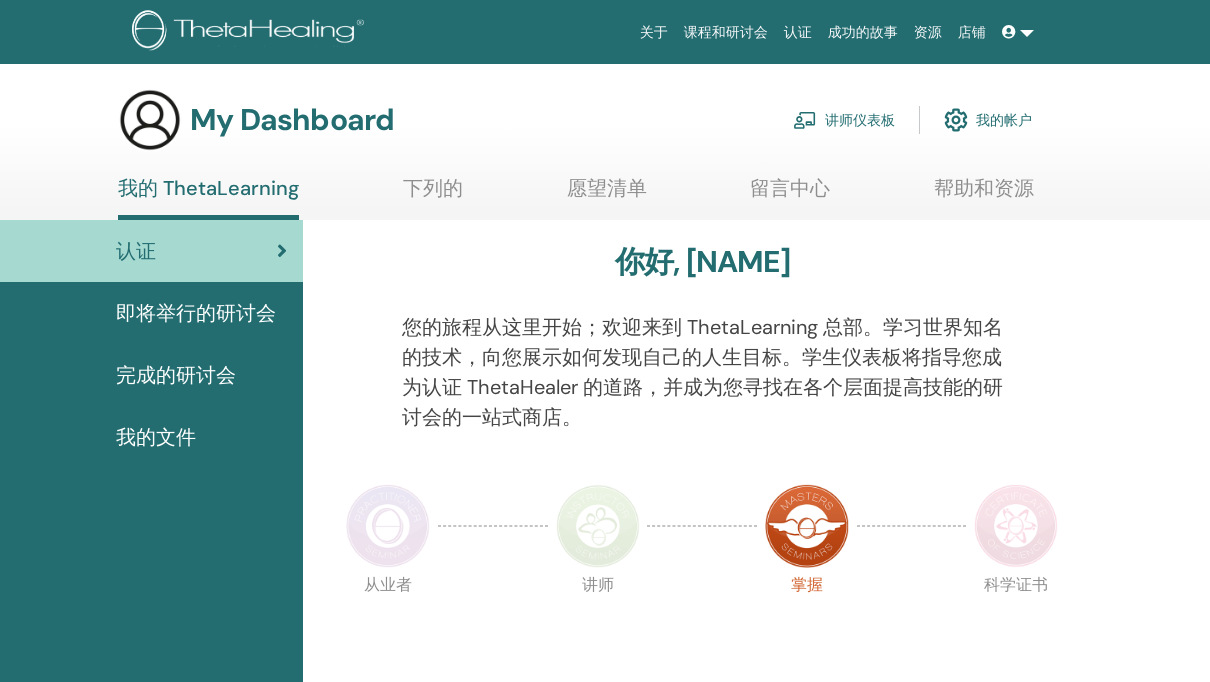 scroll, scrollTop: 0, scrollLeft: 0, axis: both 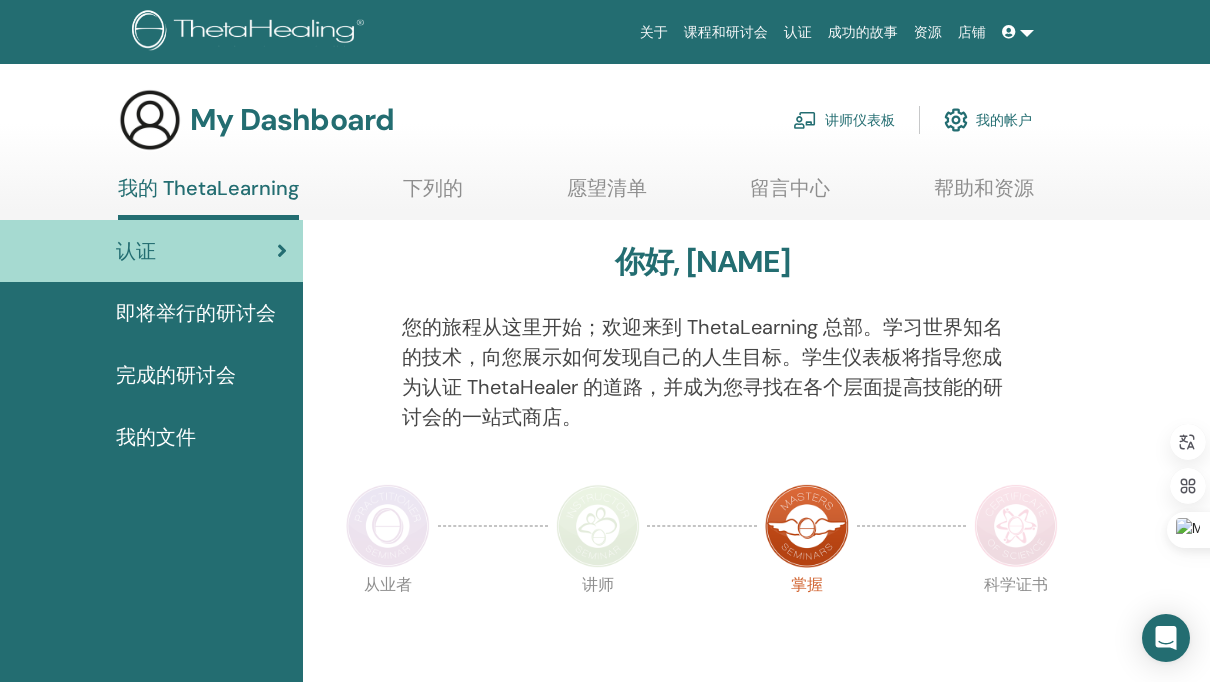click on "我的帐户" at bounding box center (988, 120) 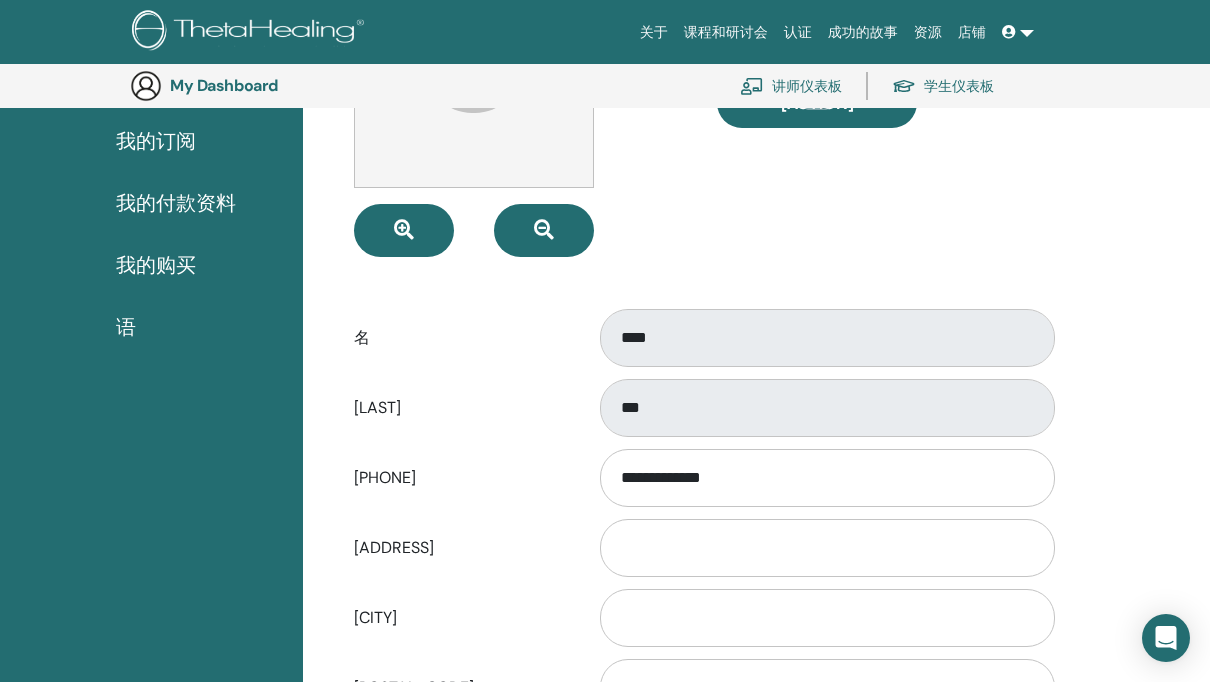 scroll, scrollTop: 302, scrollLeft: 0, axis: vertical 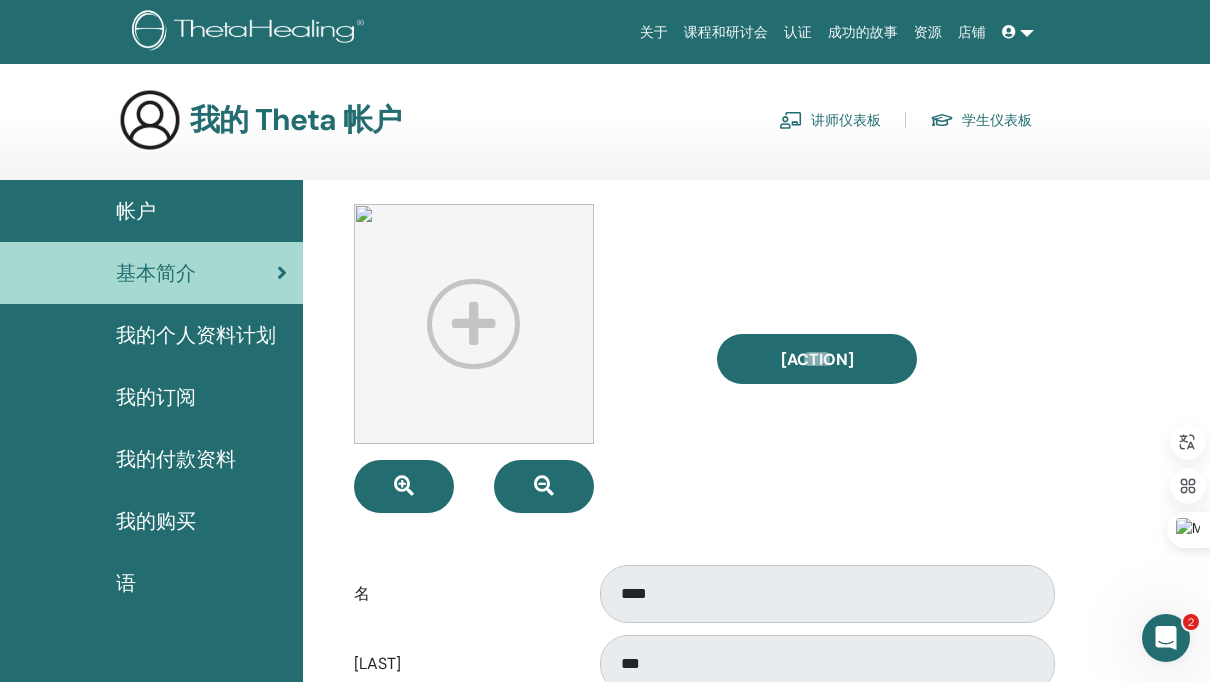 click on "讲师仪表板" at bounding box center [830, 120] 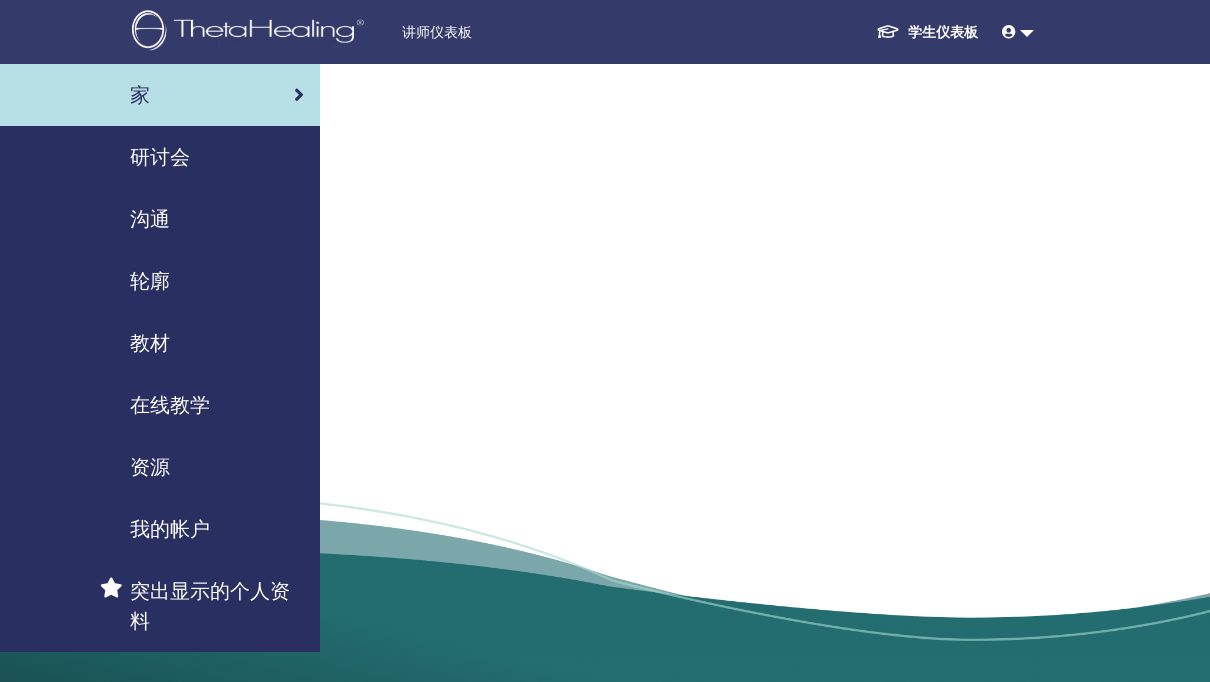 scroll, scrollTop: 0, scrollLeft: 0, axis: both 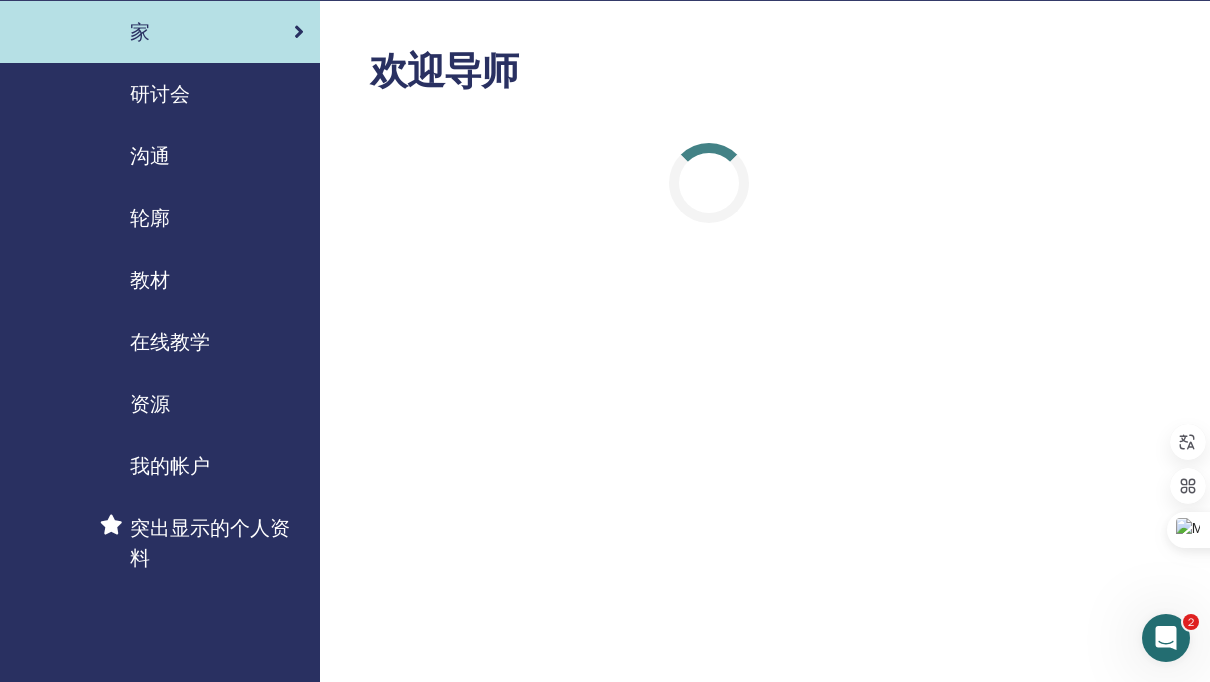 click on "突出显示的个人资料" at bounding box center [217, 543] 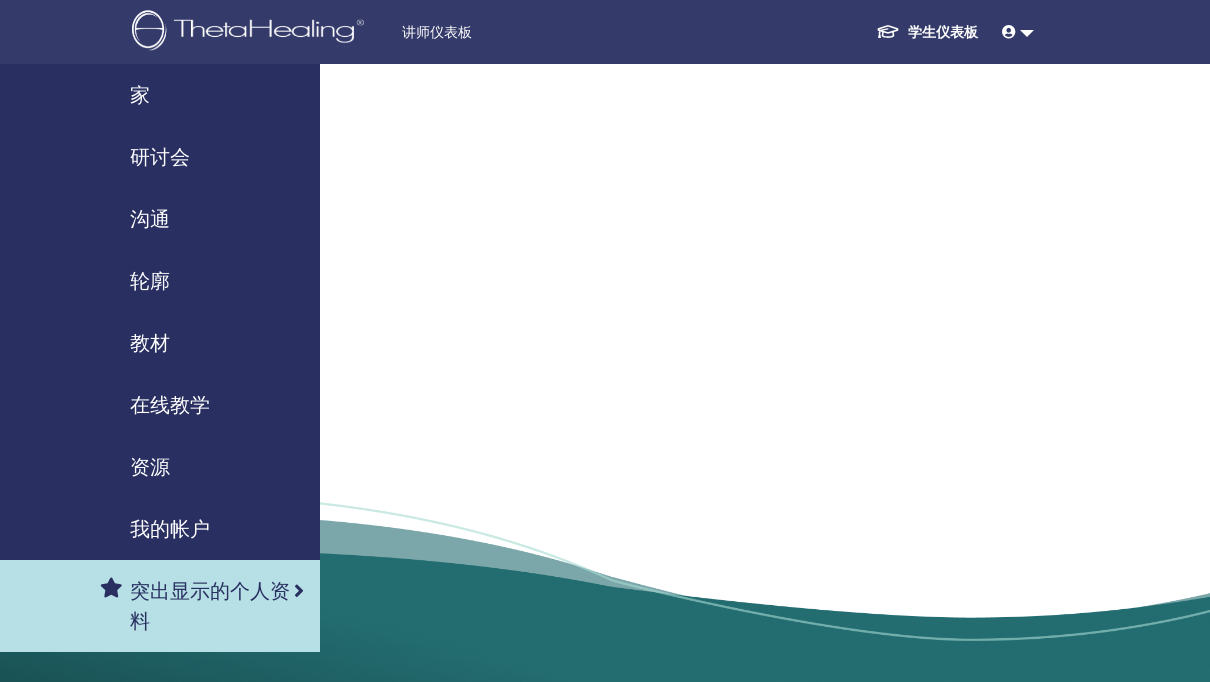 scroll, scrollTop: 0, scrollLeft: 0, axis: both 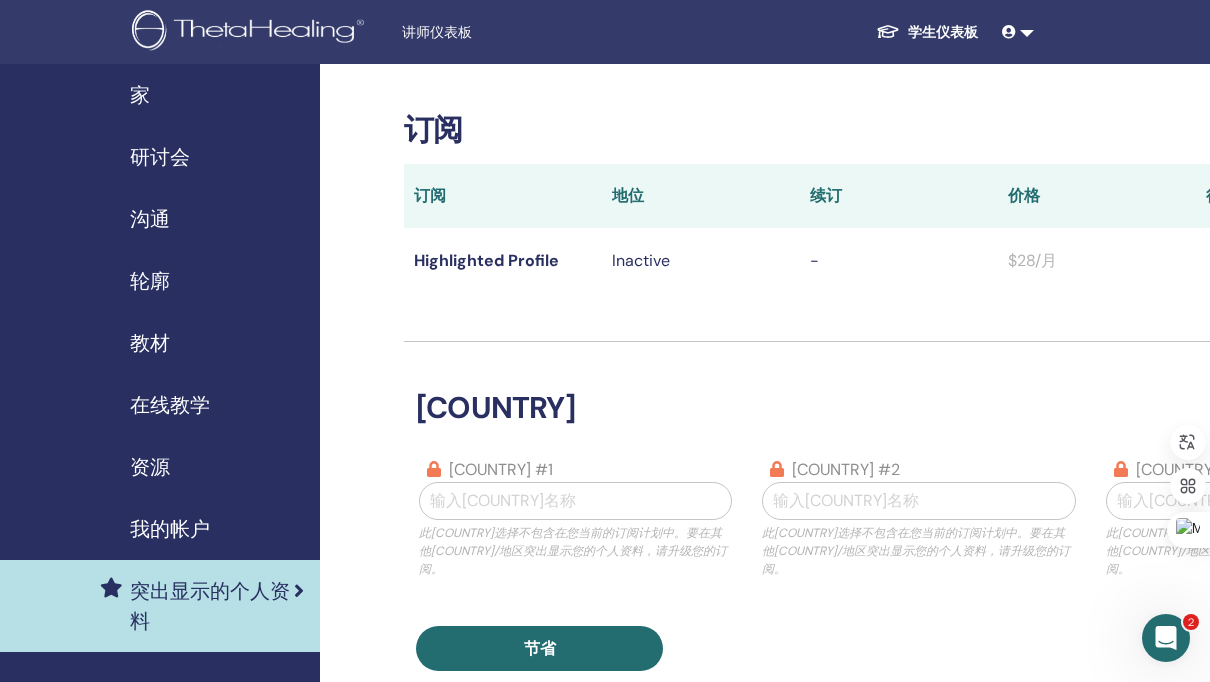 click on "我的帐户" at bounding box center [170, 529] 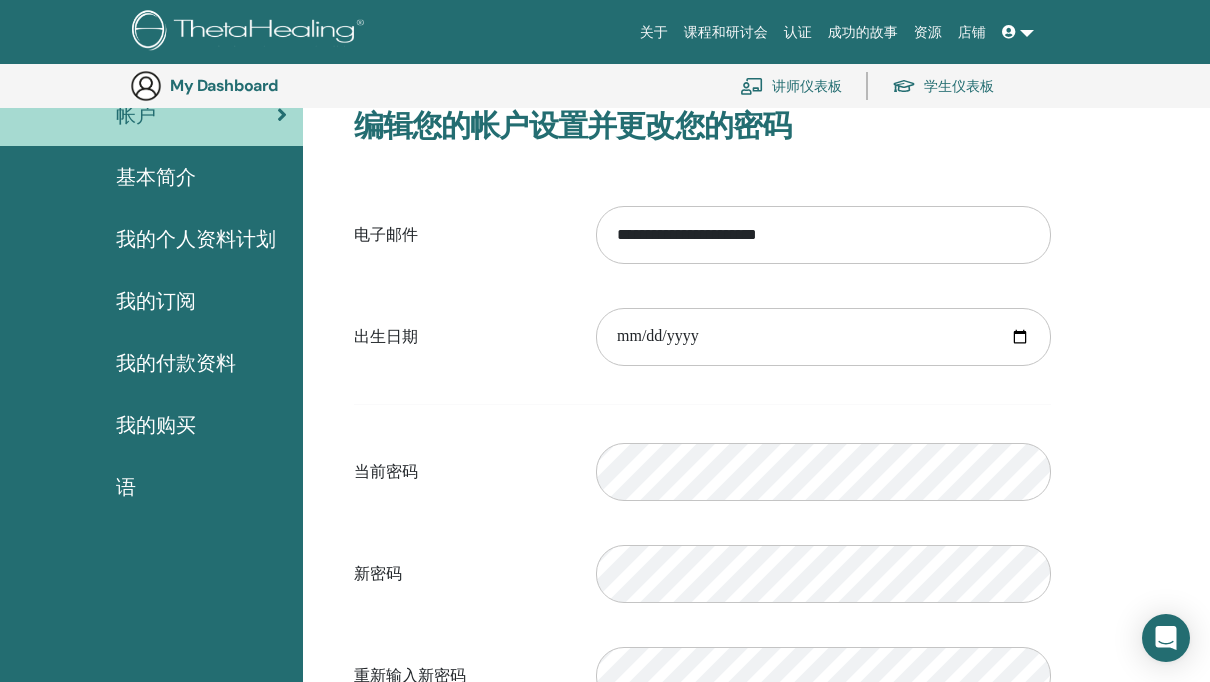 scroll, scrollTop: 372, scrollLeft: 0, axis: vertical 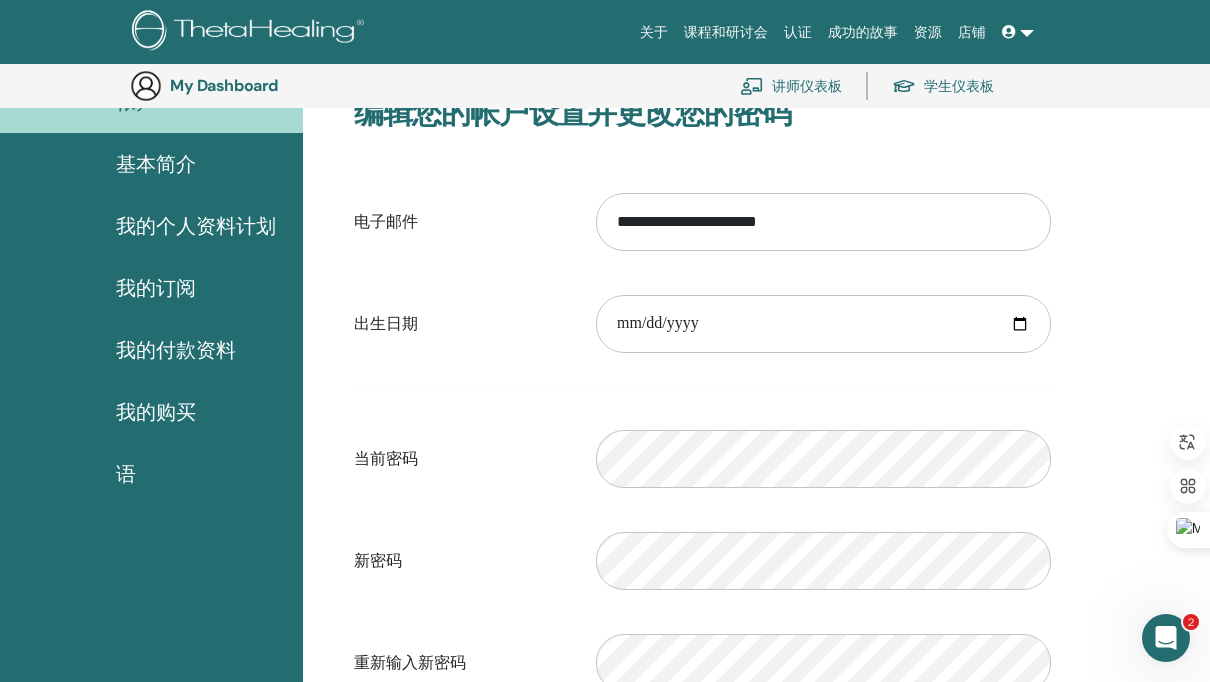 click on "基本简介" at bounding box center (151, 164) 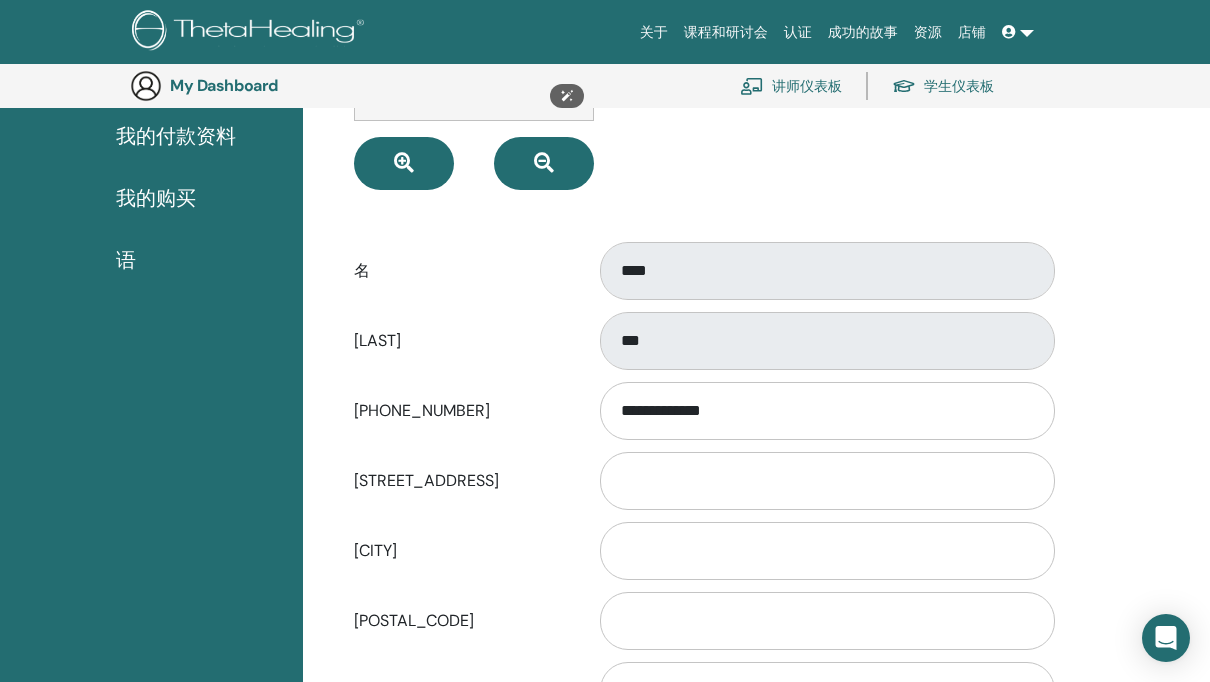 scroll, scrollTop: 369, scrollLeft: 0, axis: vertical 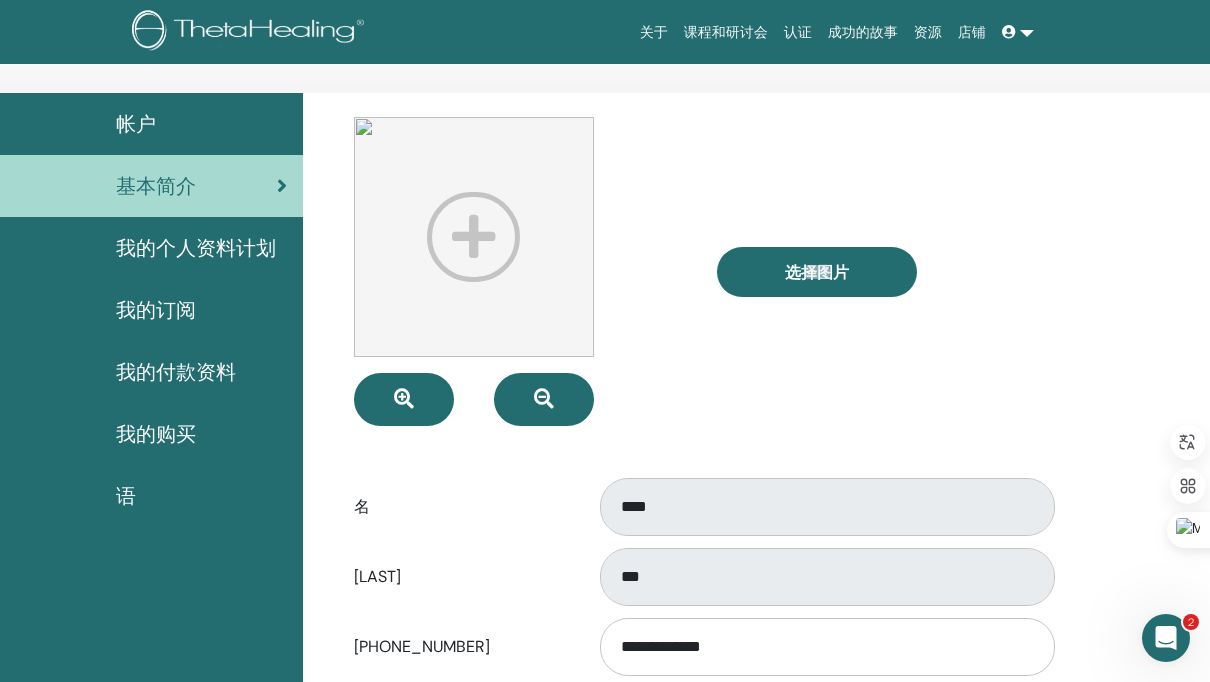 click on "我的个人资料计划" at bounding box center [196, 248] 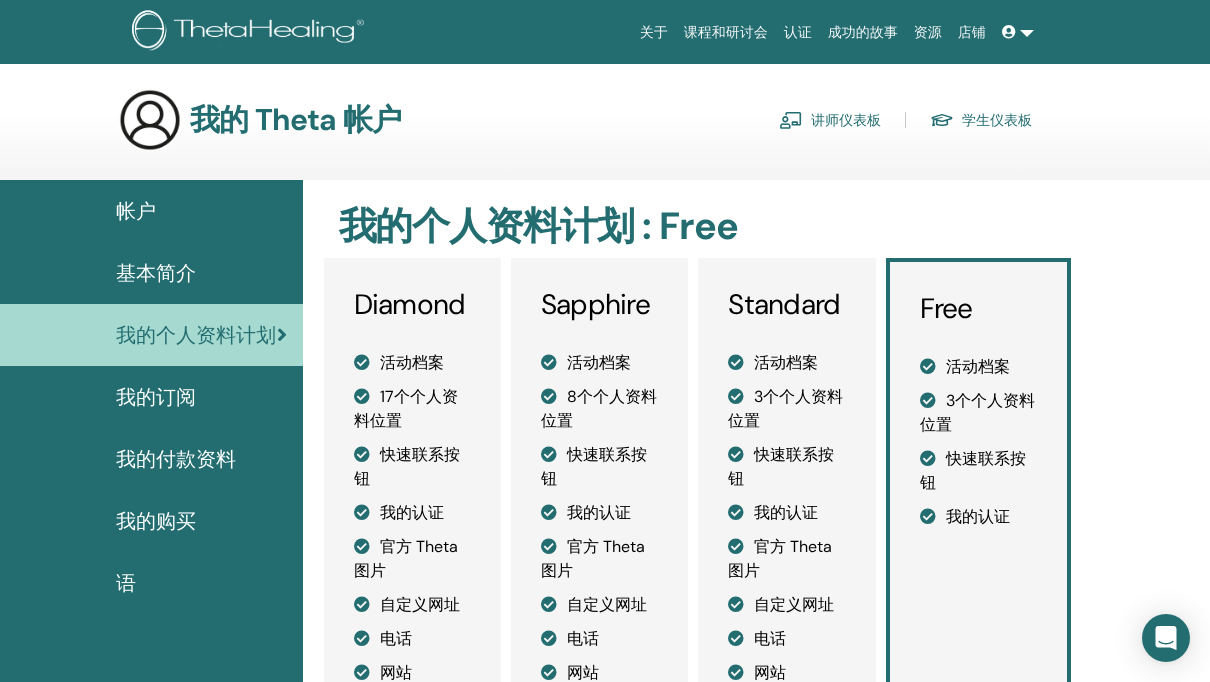 scroll, scrollTop: 0, scrollLeft: 0, axis: both 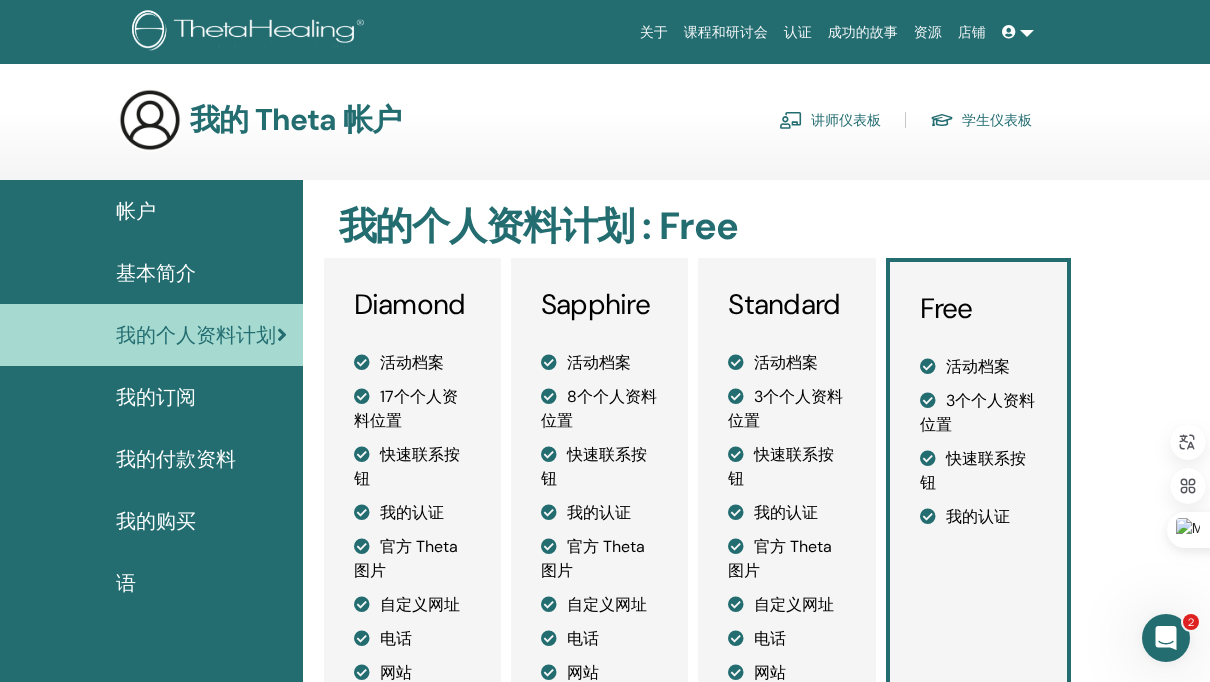 click on "我的订阅" at bounding box center (156, 397) 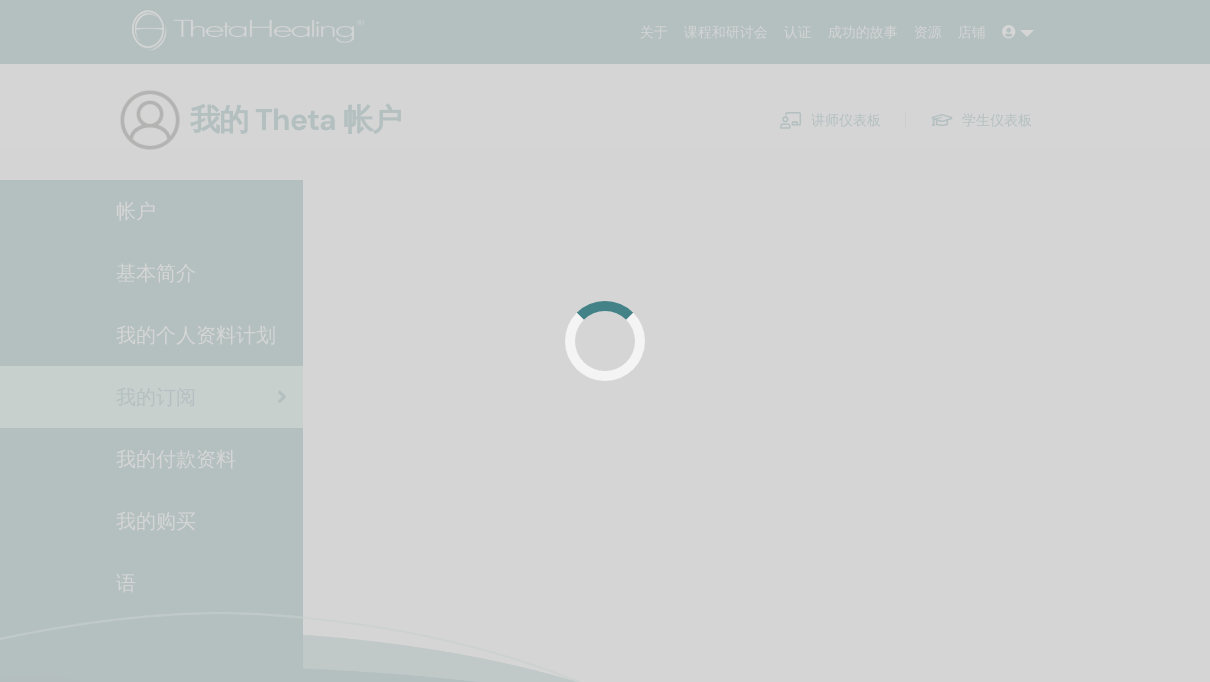 scroll, scrollTop: 0, scrollLeft: 0, axis: both 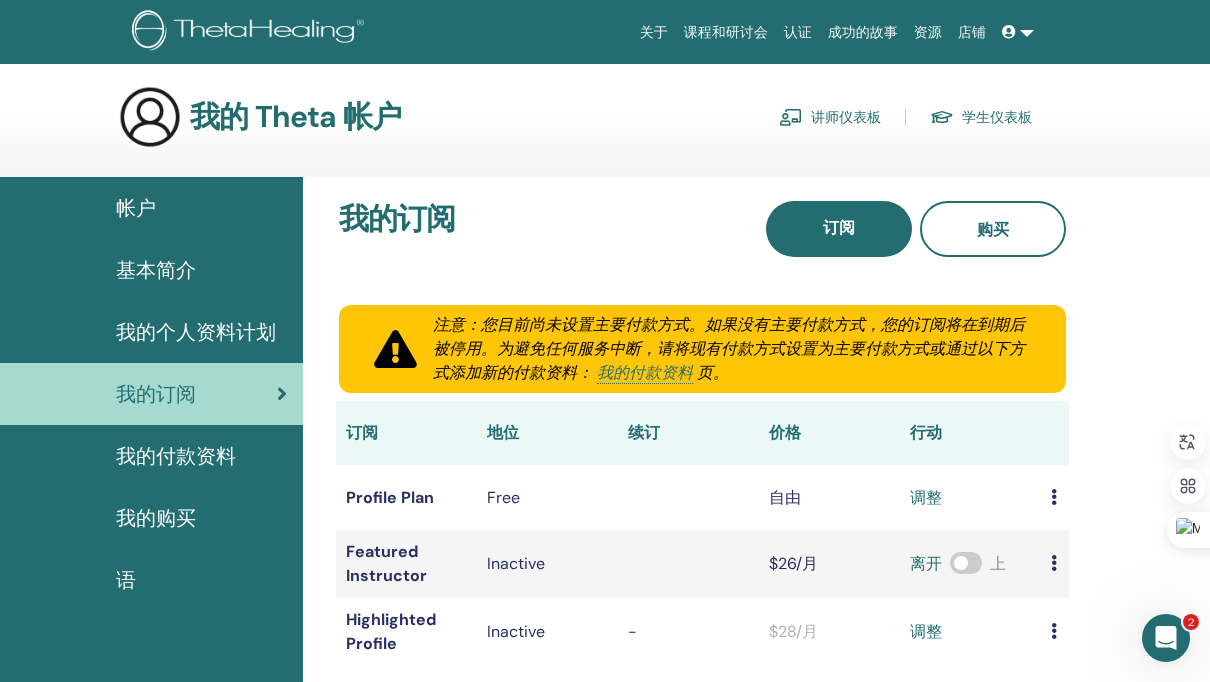 click at bounding box center [1018, 32] 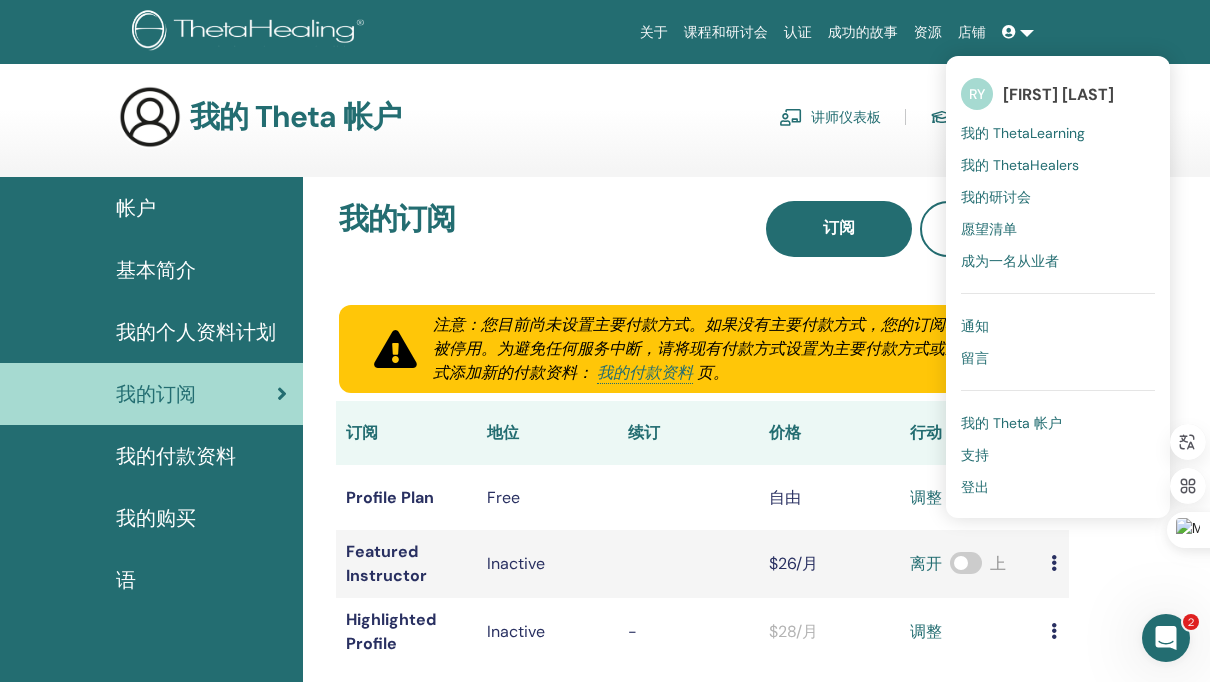 click on "我的 Theta 帐户" at bounding box center (1011, 423) 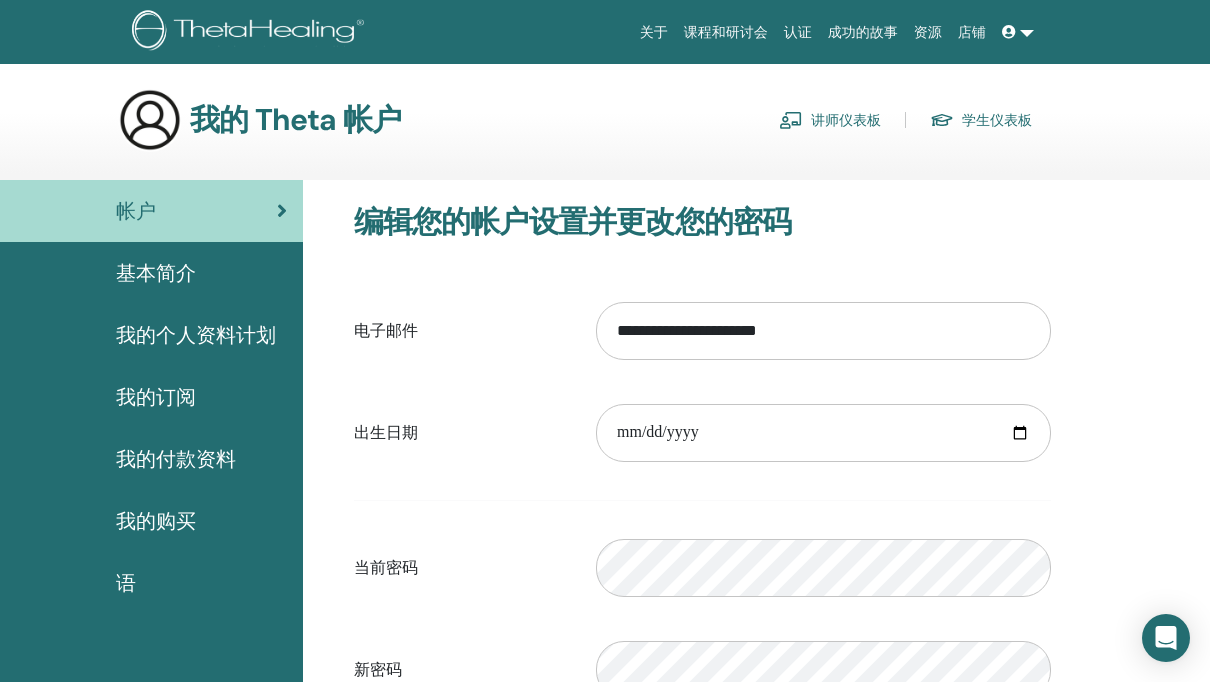 scroll, scrollTop: 0, scrollLeft: 0, axis: both 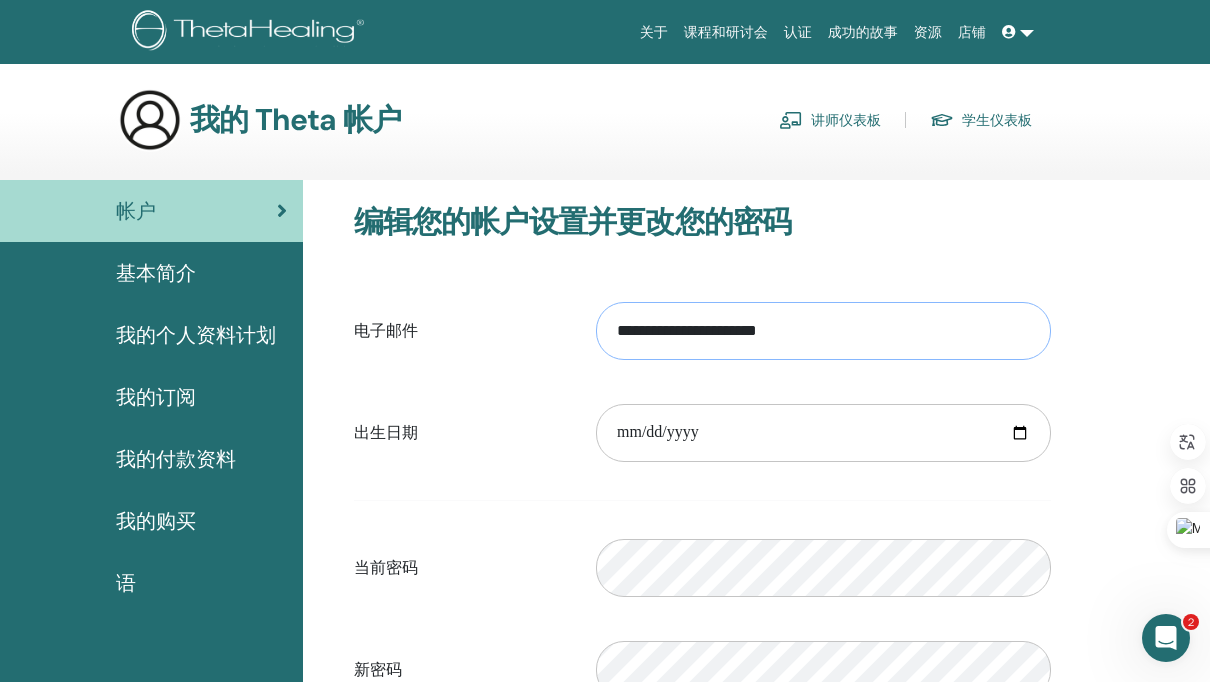 click on "**********" at bounding box center [823, 331] 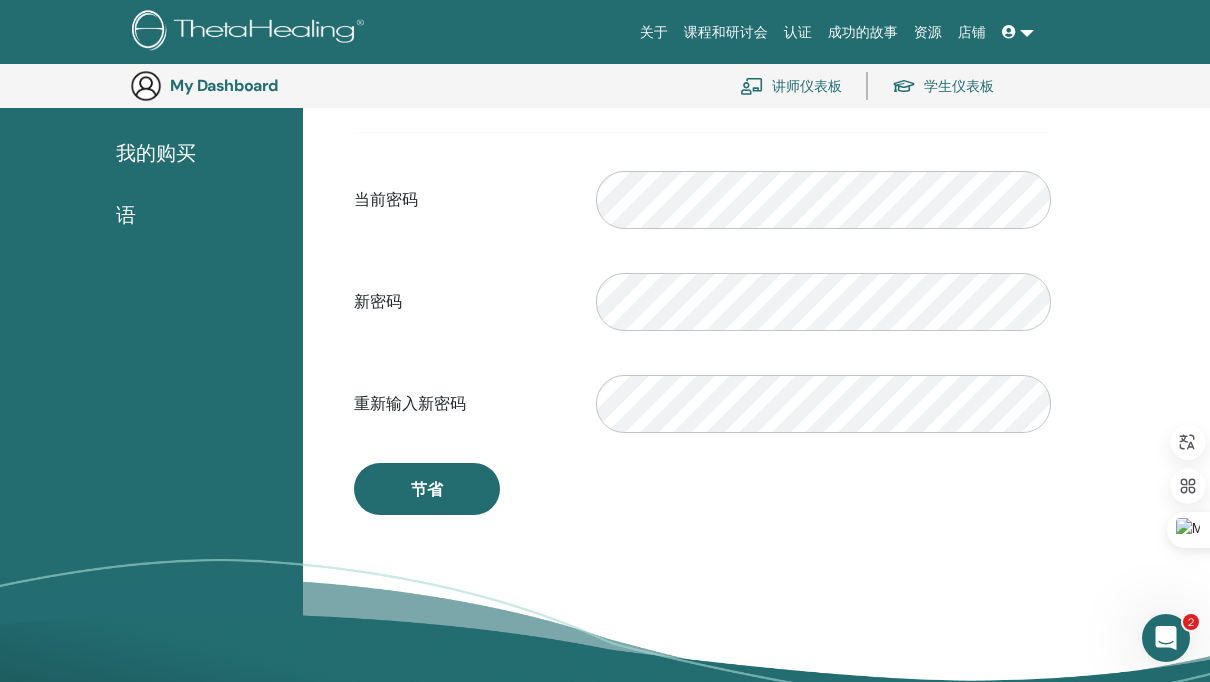 scroll, scrollTop: 244, scrollLeft: 0, axis: vertical 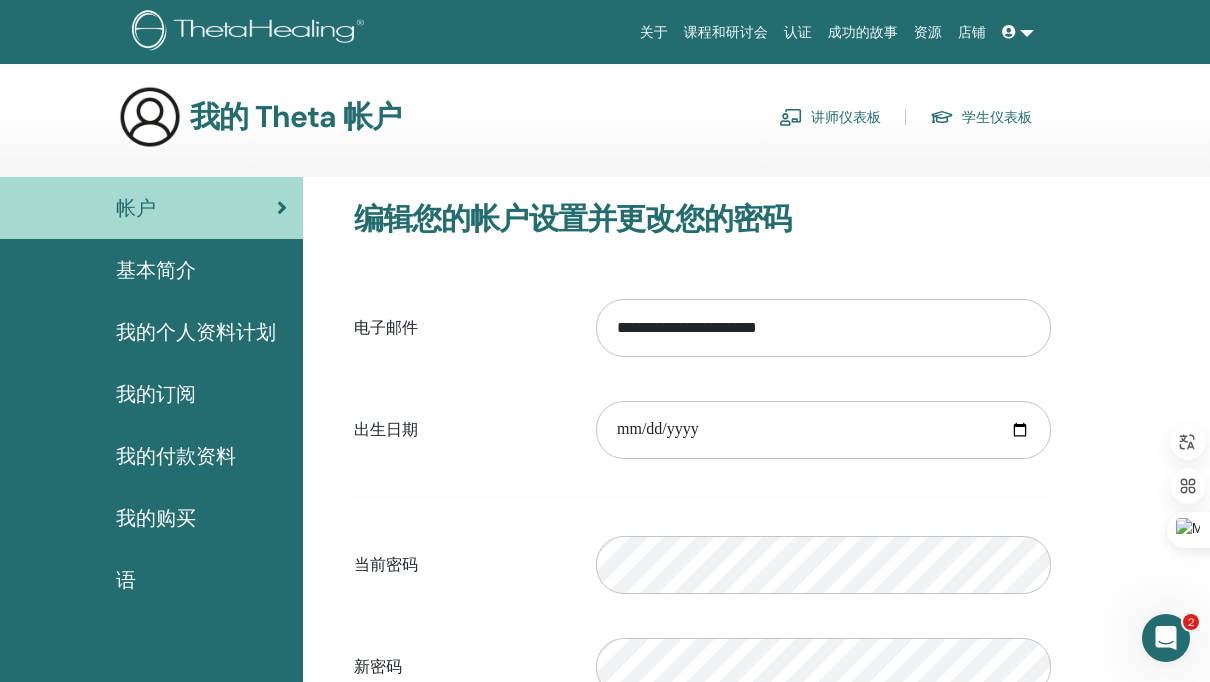 click on "基本简介" at bounding box center [156, 270] 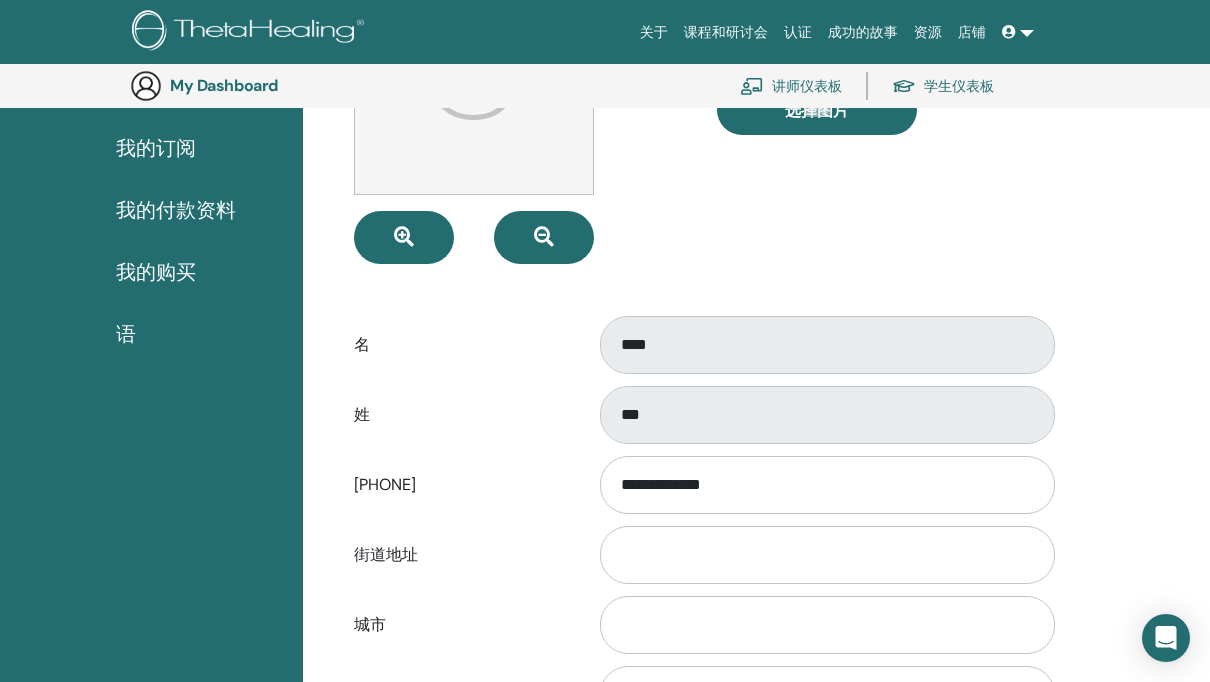scroll, scrollTop: 328, scrollLeft: 0, axis: vertical 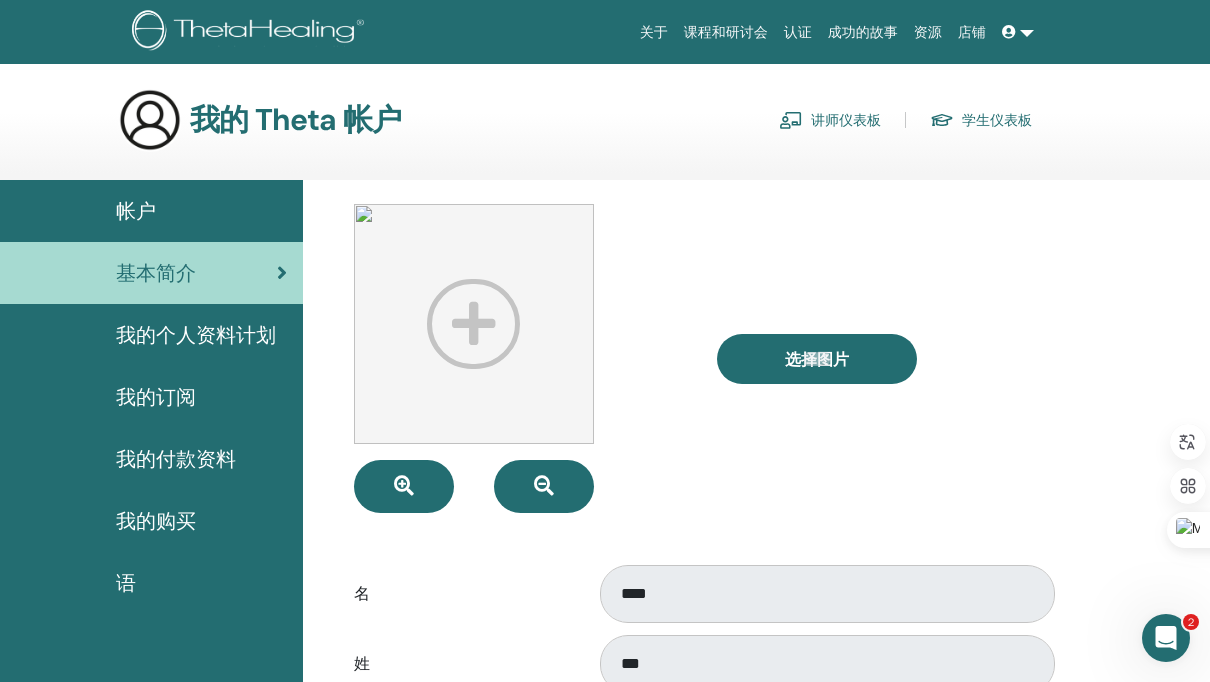 click at bounding box center [1018, 32] 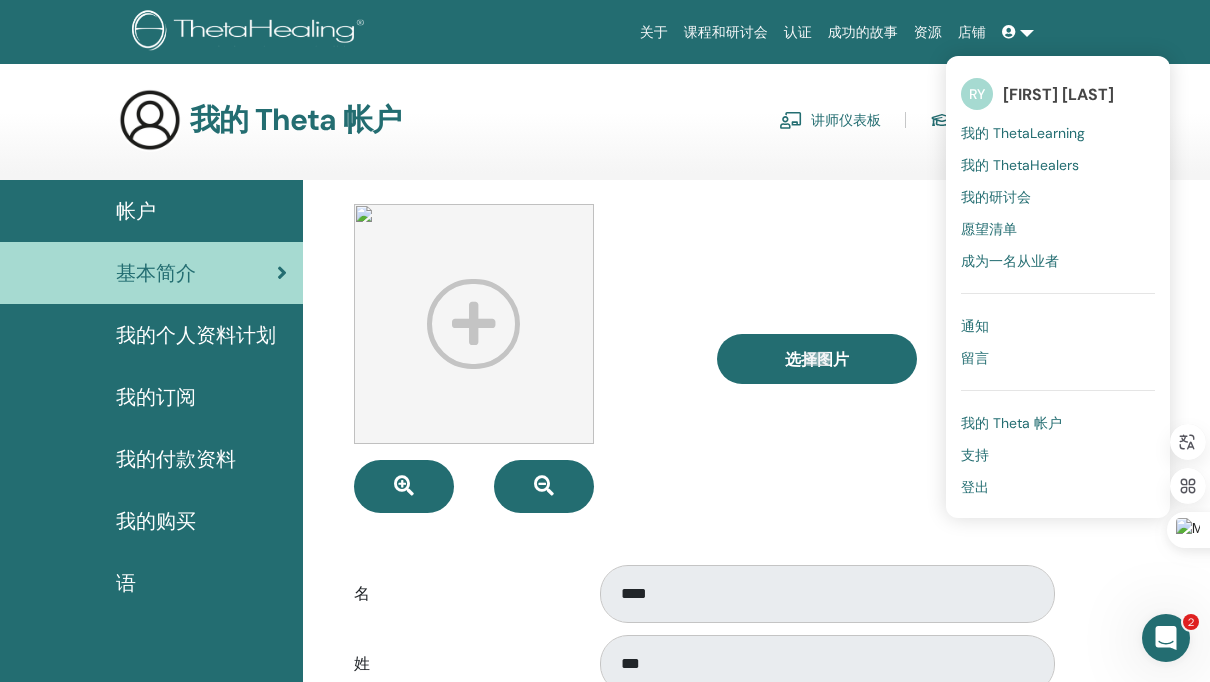 click on "支持" at bounding box center [1058, 455] 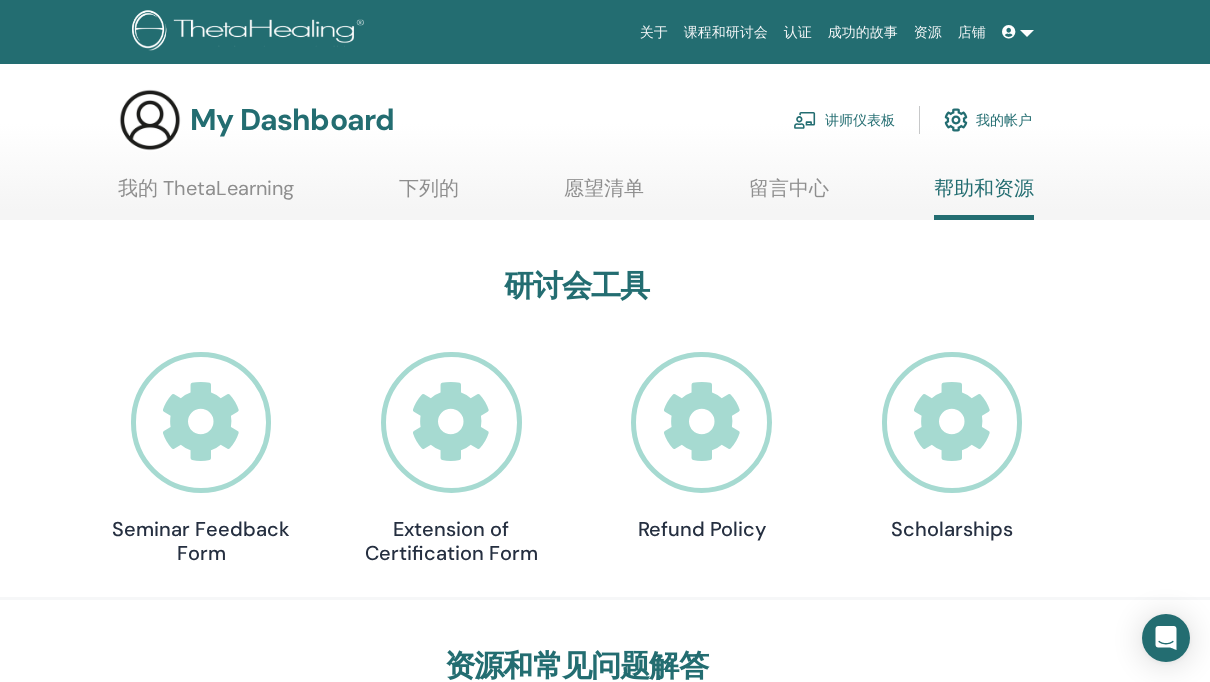 scroll, scrollTop: 0, scrollLeft: 0, axis: both 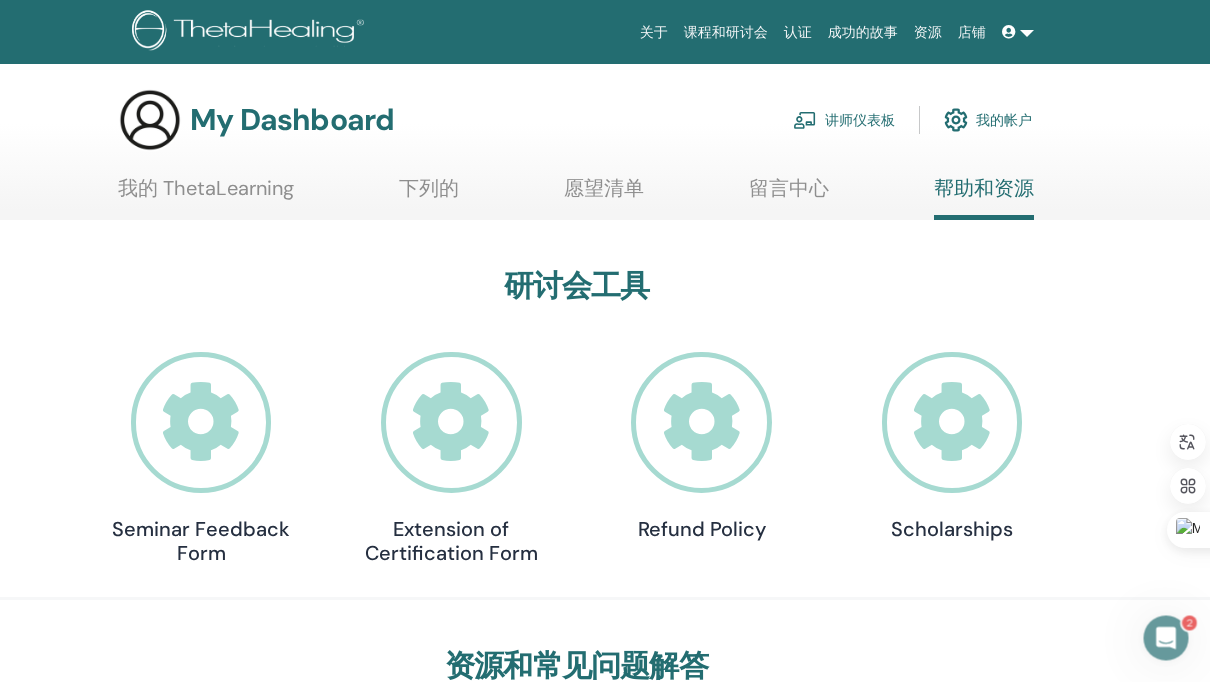 click at bounding box center (1011, 32) 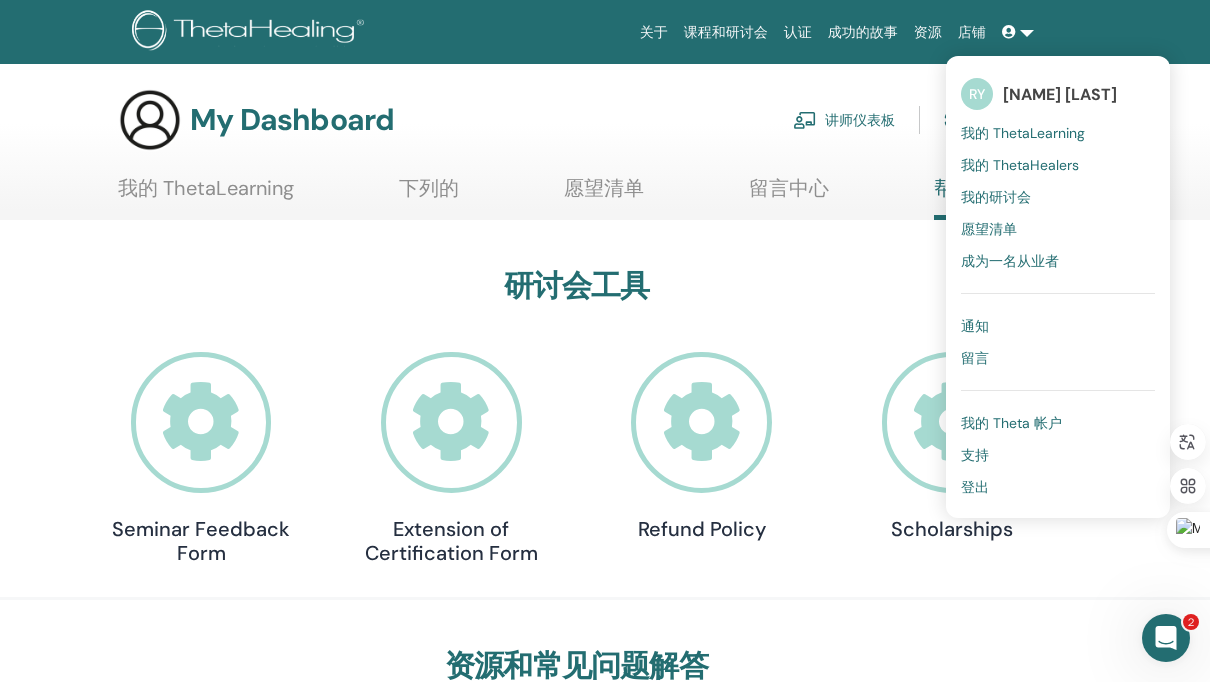 click on "我的 Theta 帐户" at bounding box center (1011, 423) 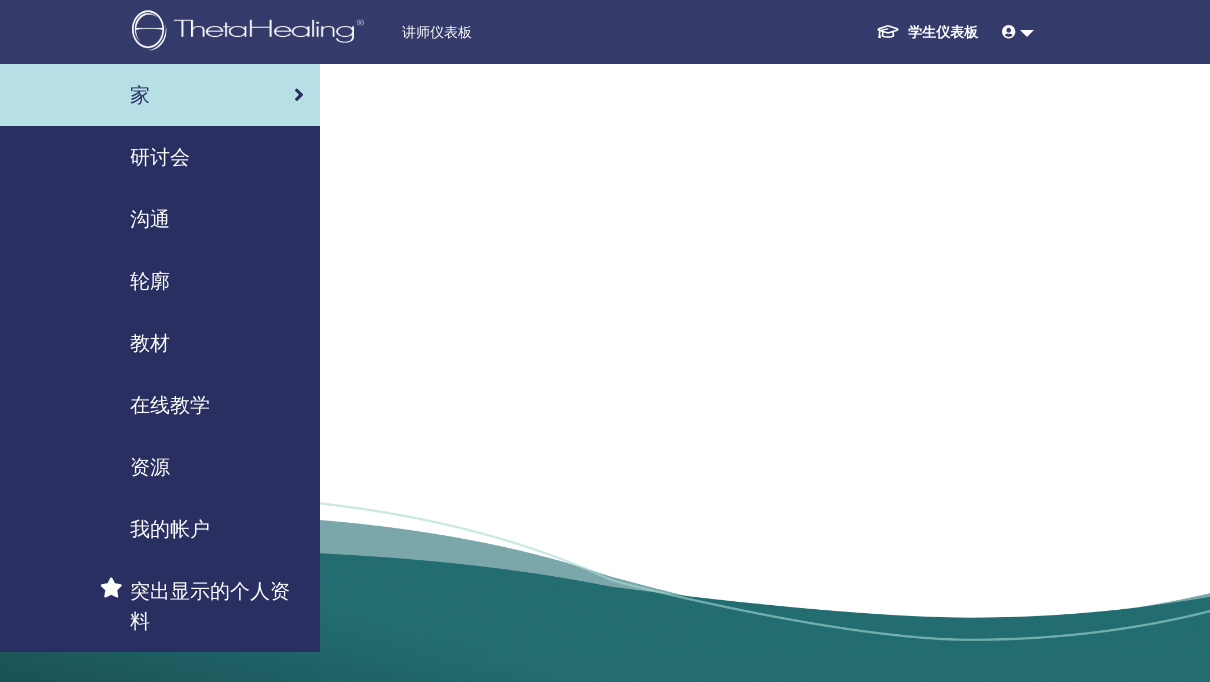 scroll, scrollTop: 0, scrollLeft: 0, axis: both 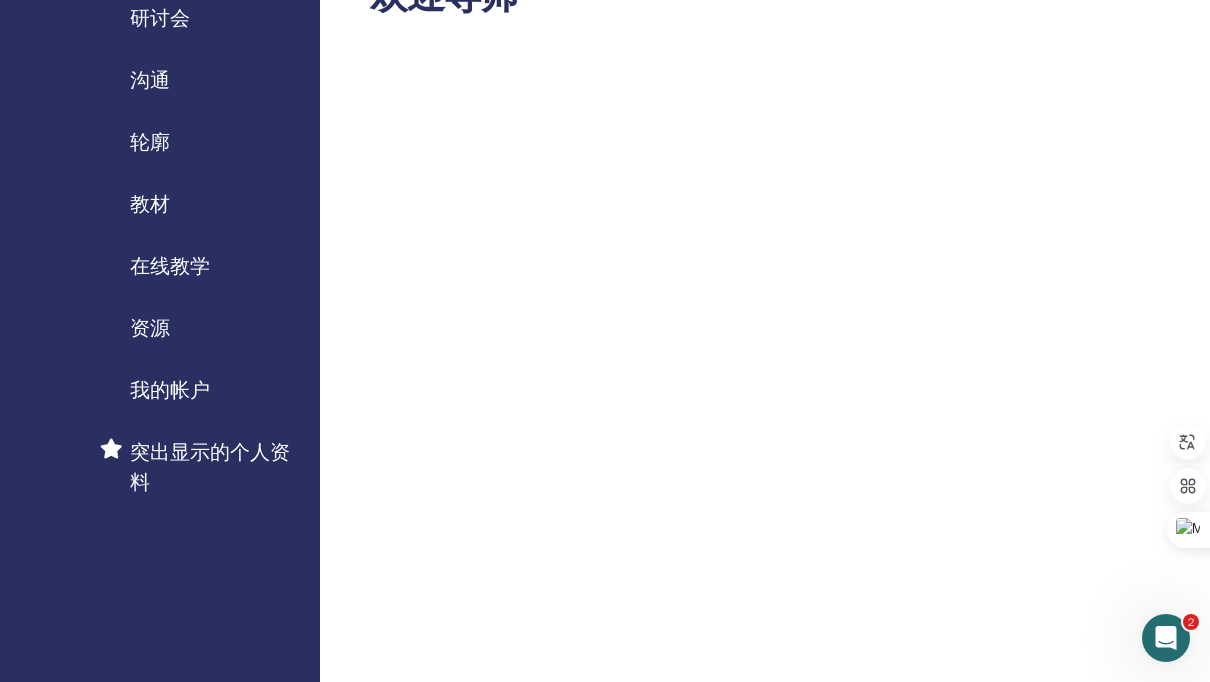 click on "突出显示的个人资料" at bounding box center [217, 467] 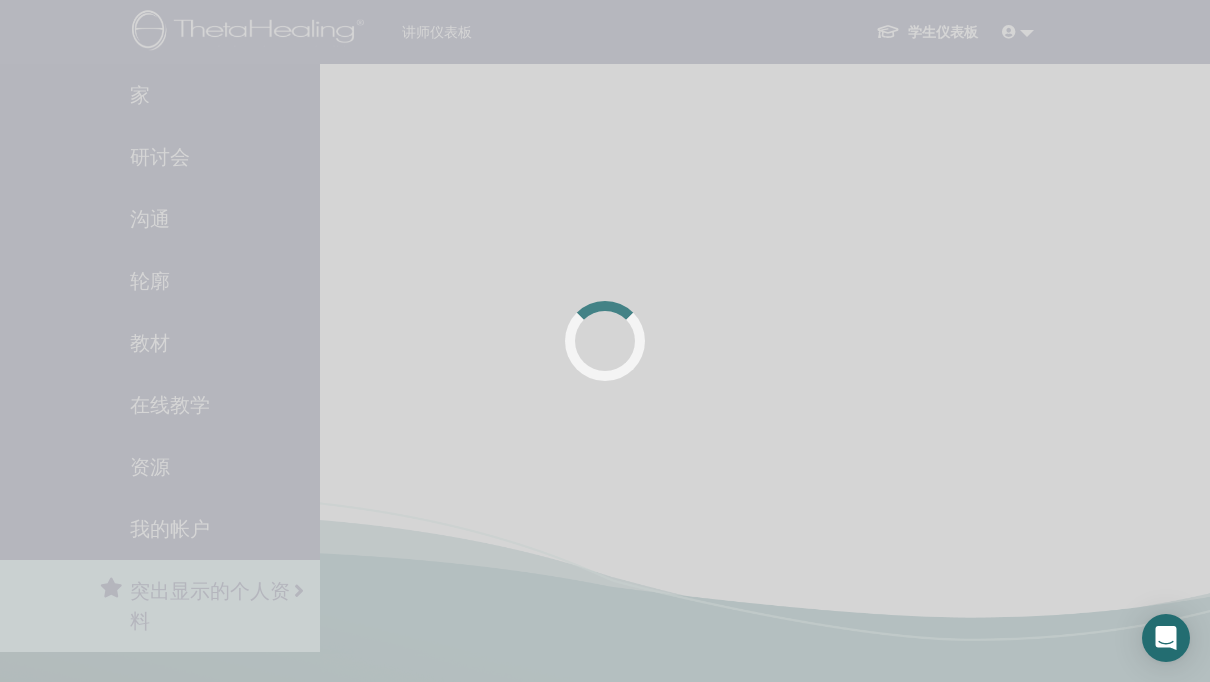 scroll, scrollTop: 0, scrollLeft: 0, axis: both 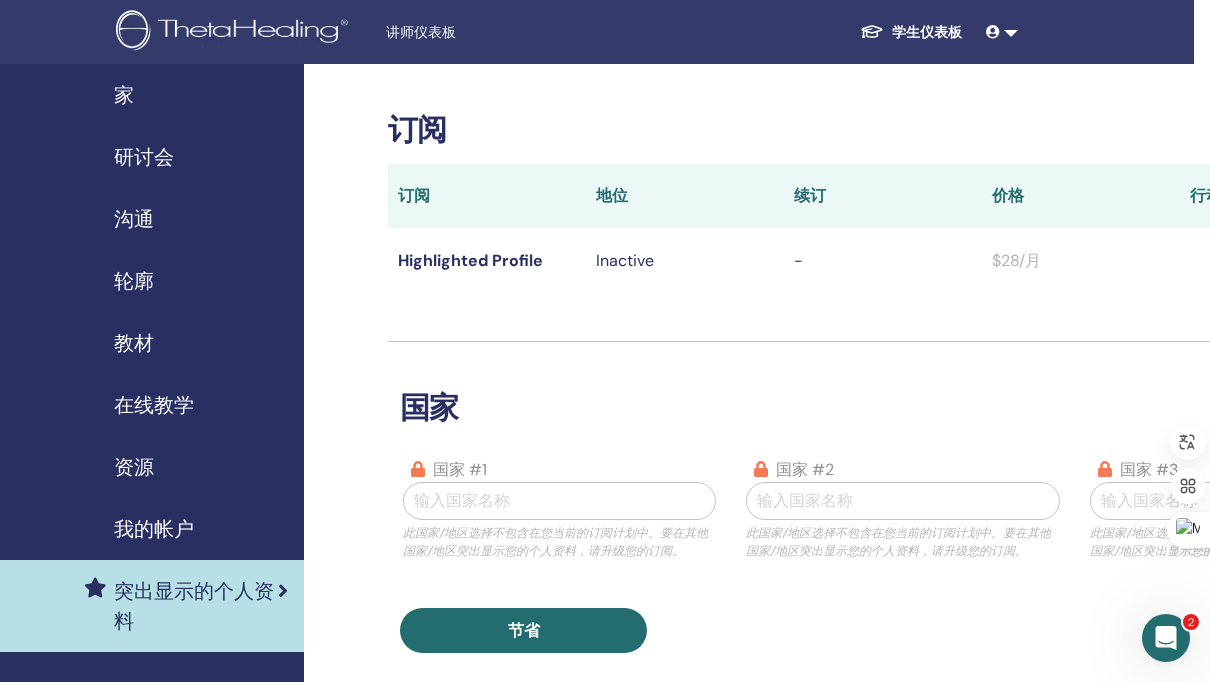 click on "我的帐户" at bounding box center [154, 529] 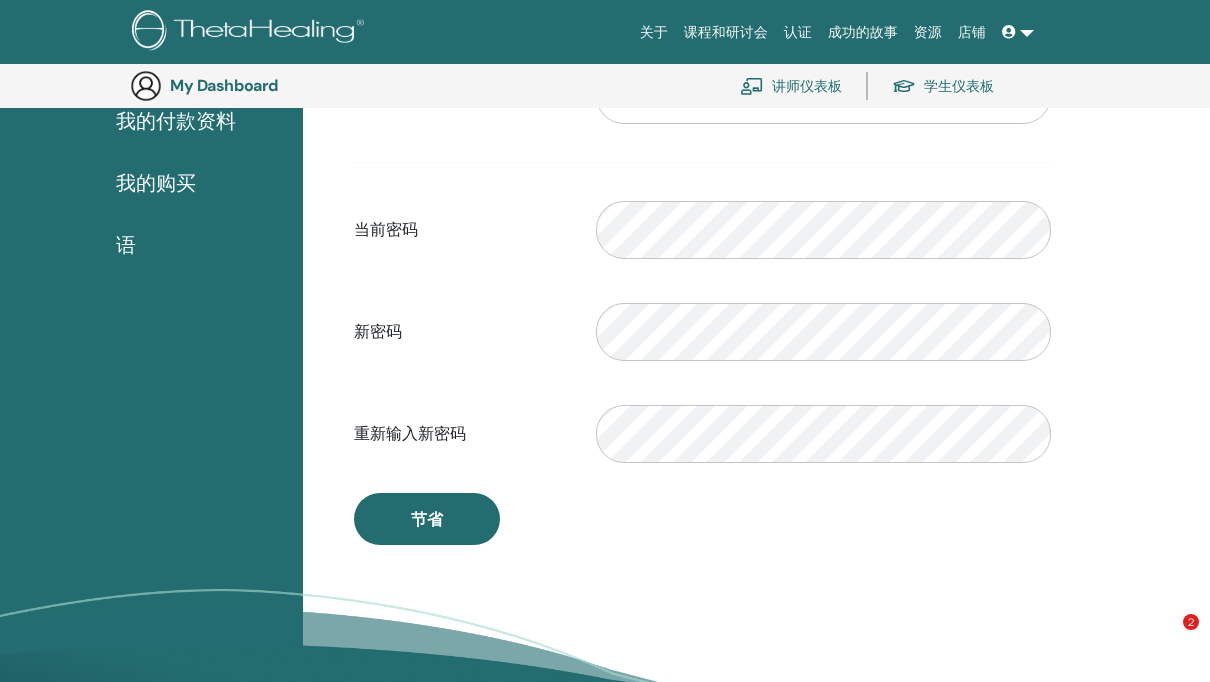 scroll, scrollTop: 415, scrollLeft: 0, axis: vertical 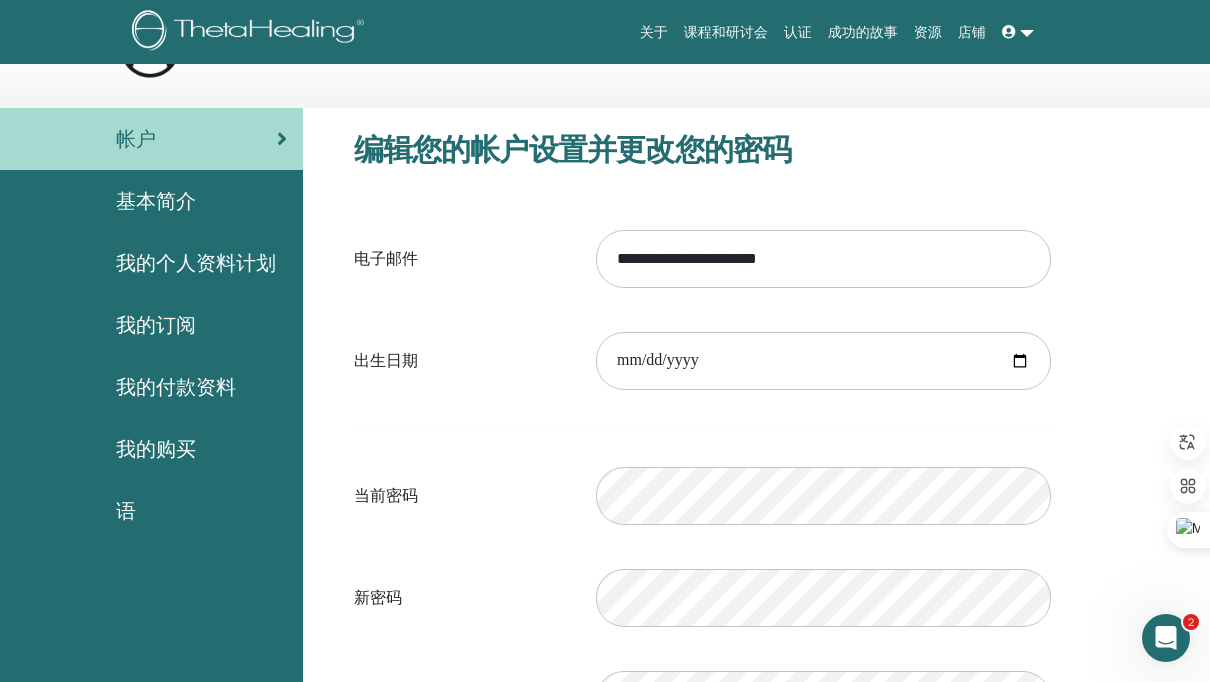 click on "我的个人资料计划" at bounding box center [196, 263] 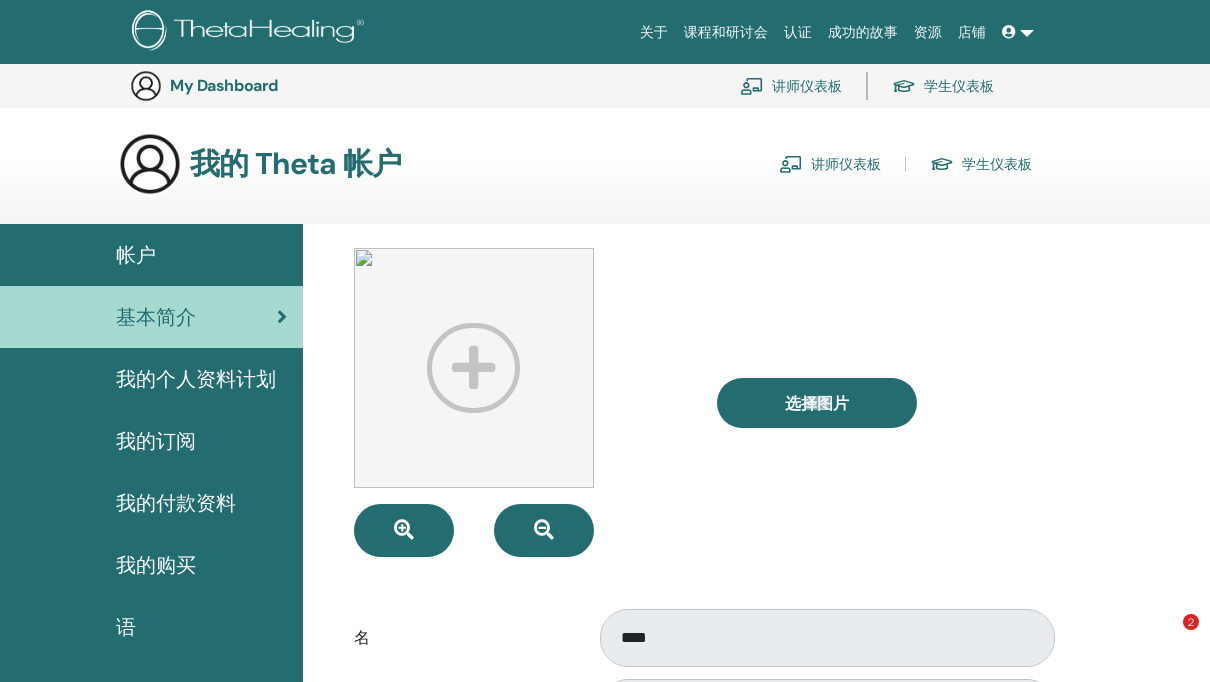 scroll, scrollTop: 283, scrollLeft: 0, axis: vertical 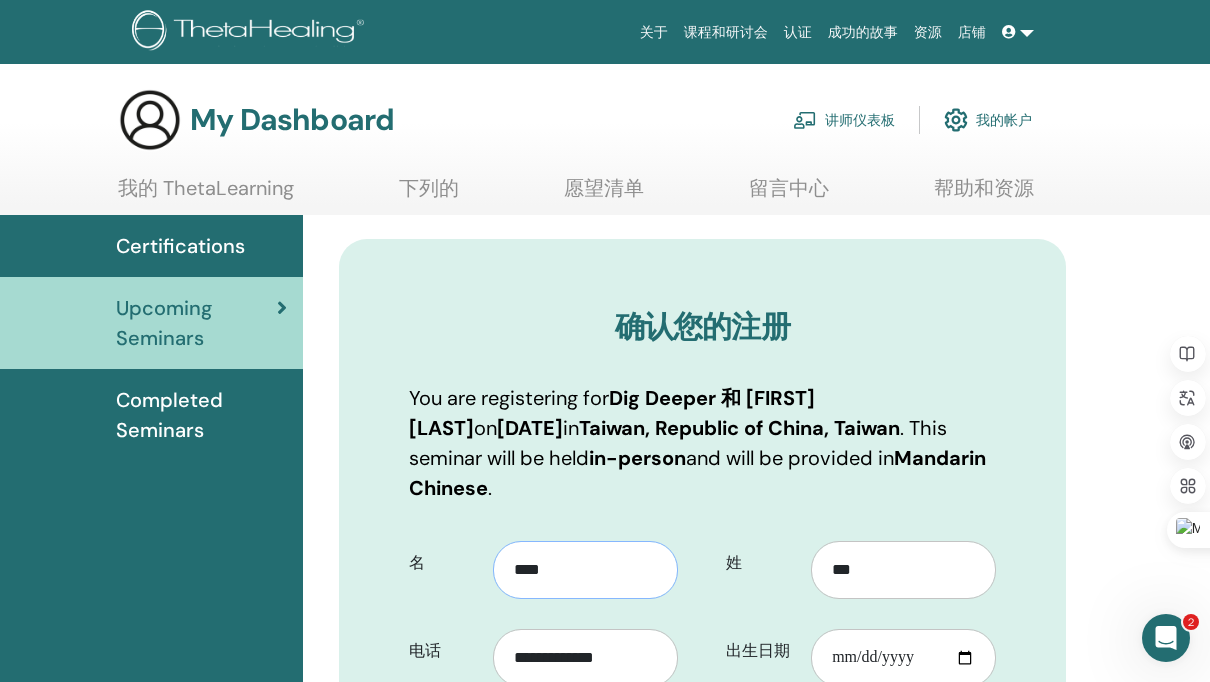 click on "****" at bounding box center (585, 570) 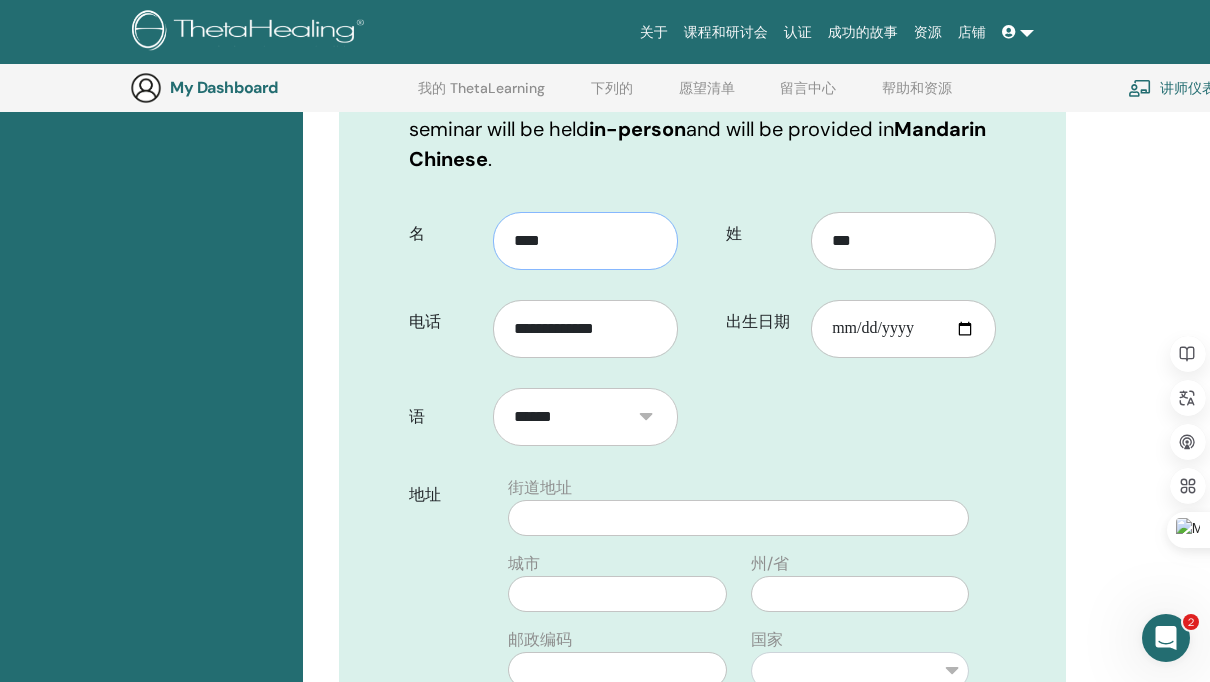scroll, scrollTop: 403, scrollLeft: 0, axis: vertical 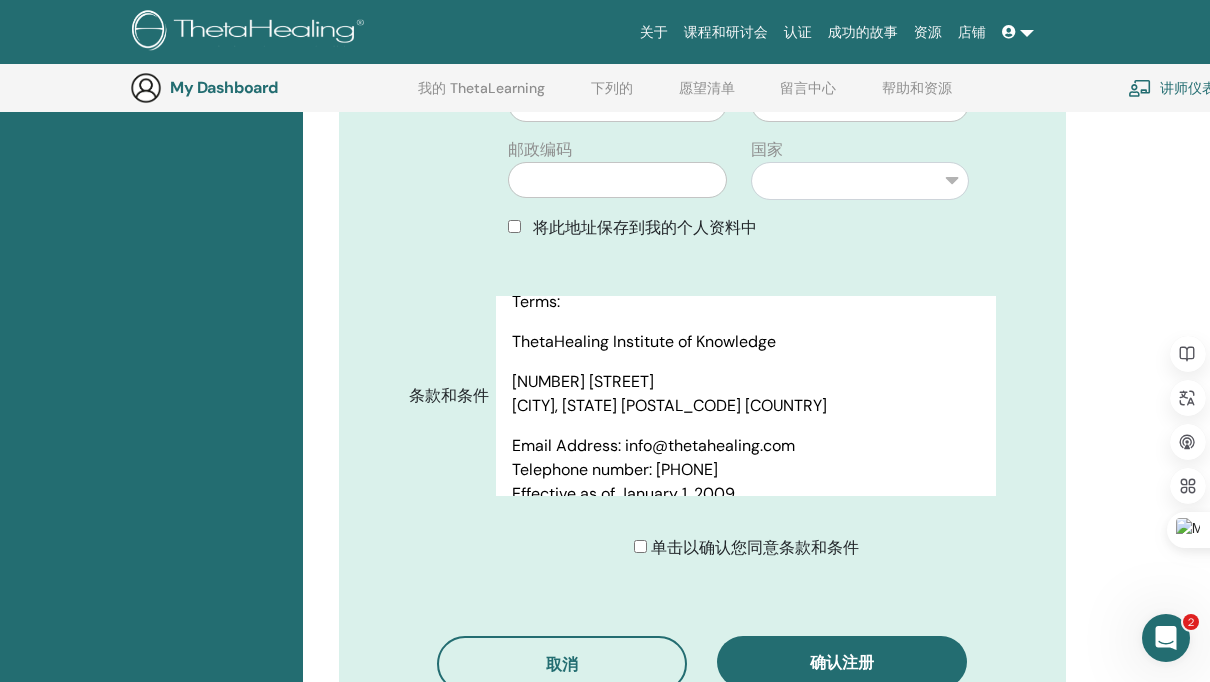 click on "Terms of Use
PLEASE READ THESE TERMS OF USE CAREFULLY BEFORE USING THE WEBSITE. By using the Website, you agree to these Terms of Use. If you do not agree to these Terms of Use, you may not use the Website. In addition, when you use any of our current or future services, you will also be subject to our guidelines, terms, conditions and agreements applicable to those services. If these Terms of Use are inconsistent with the guidelines, terms and agreements applicable to those services, these Terms of Use will control.
Terms & Services
As a condition of your use of the www.ThetaHealing.com, www.thetahealinginstitute.com, www.thetahealing.com/blog, www.shop.thetahealing.com, www.thetahealingtechnique.com, (referred to hereinafter as "ThetaHealing.com") Site or any of the Services, you represent that you will not use the ThetaHealing.com Site or any of its Services for any purpose that is unlawful or otherwise prohibited by these Terms & Services.
Links" at bounding box center (746, 396) 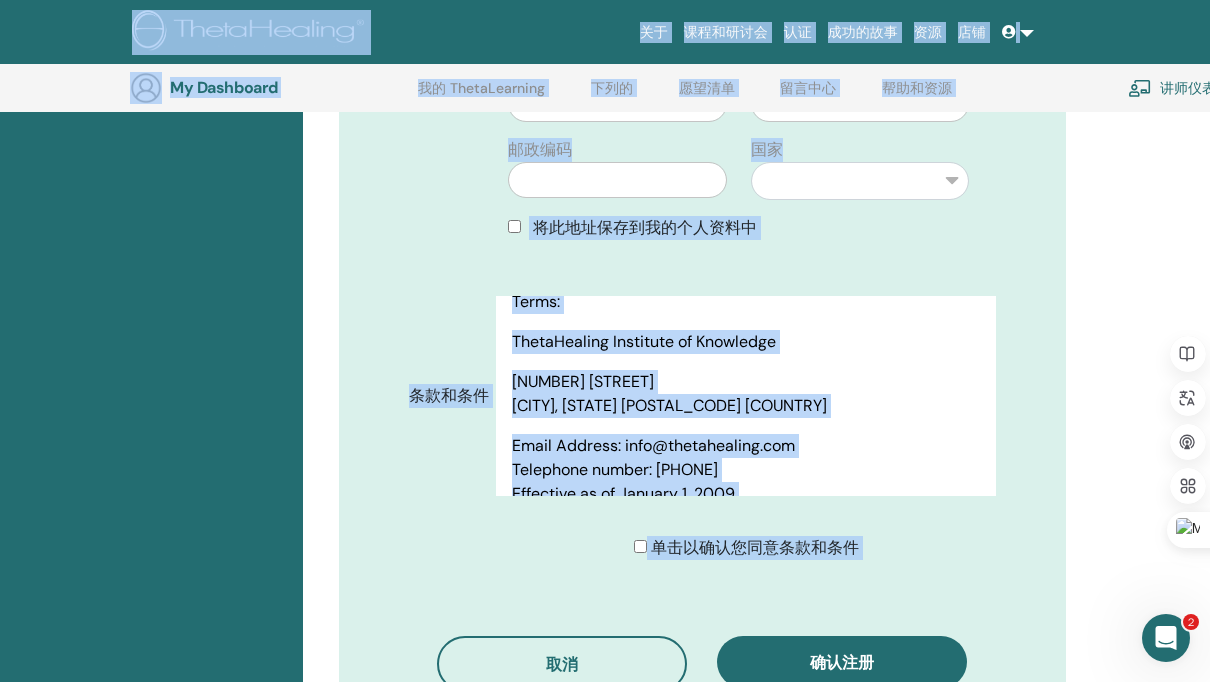 click on "29048 Broken Leg Rd" at bounding box center [746, 382] 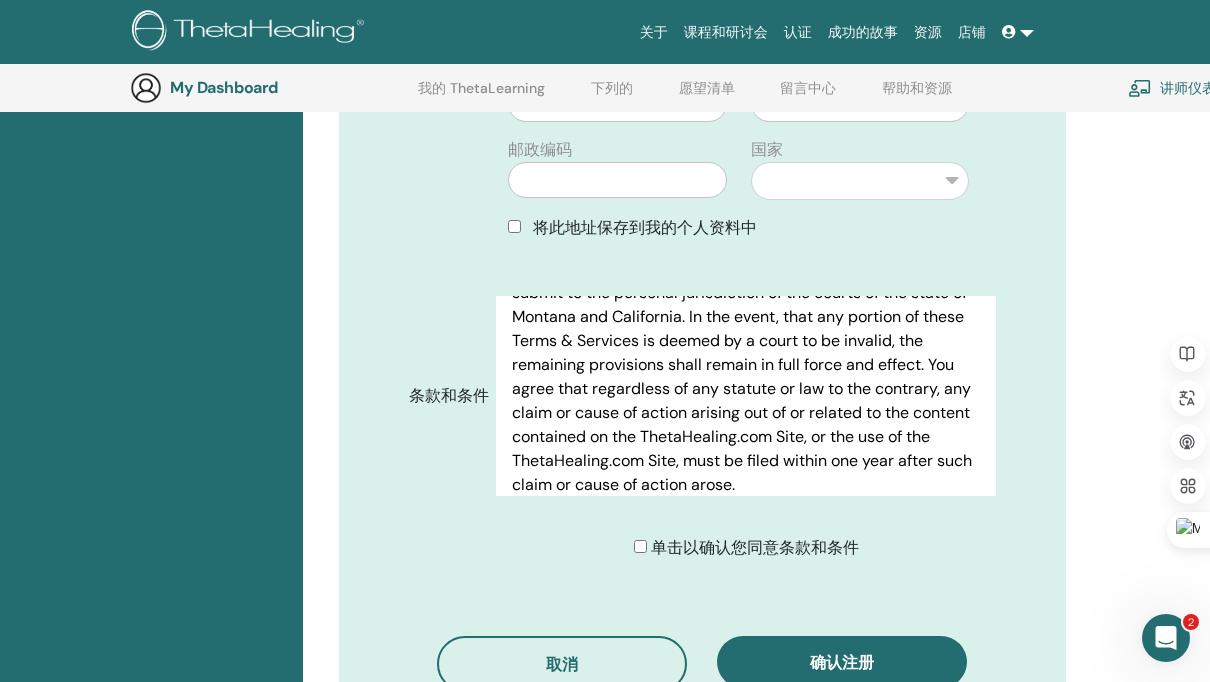 scroll, scrollTop: 12582, scrollLeft: 0, axis: vertical 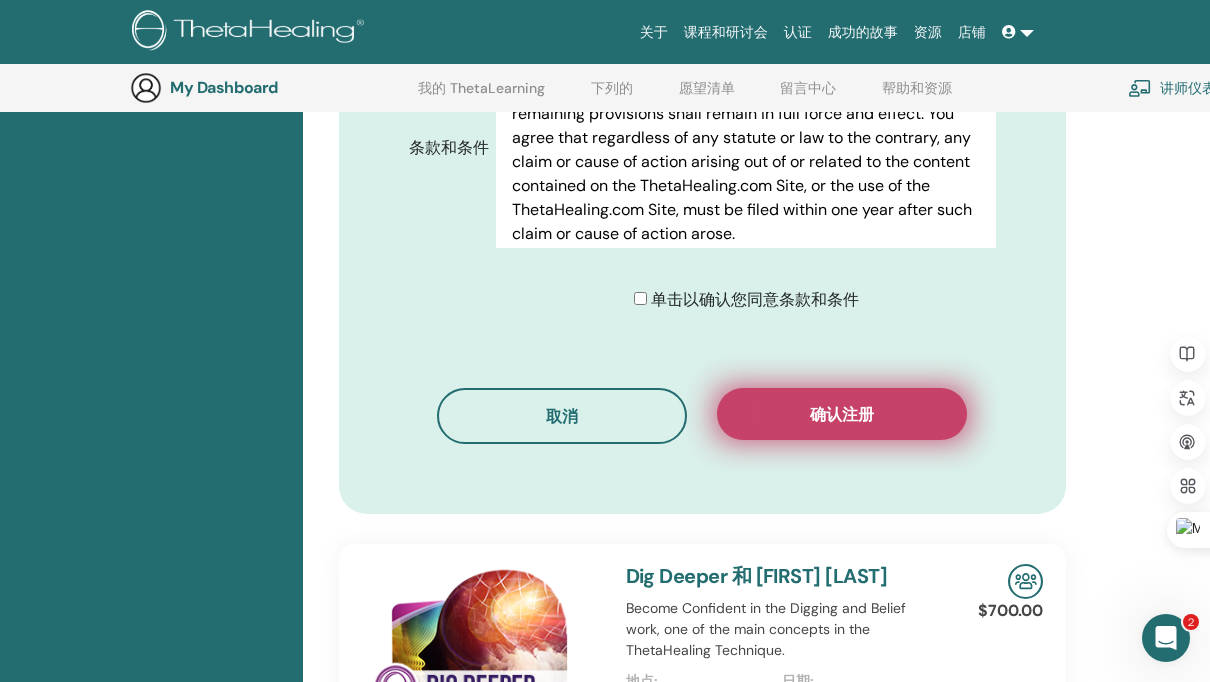 click on "确认注册" at bounding box center (842, 414) 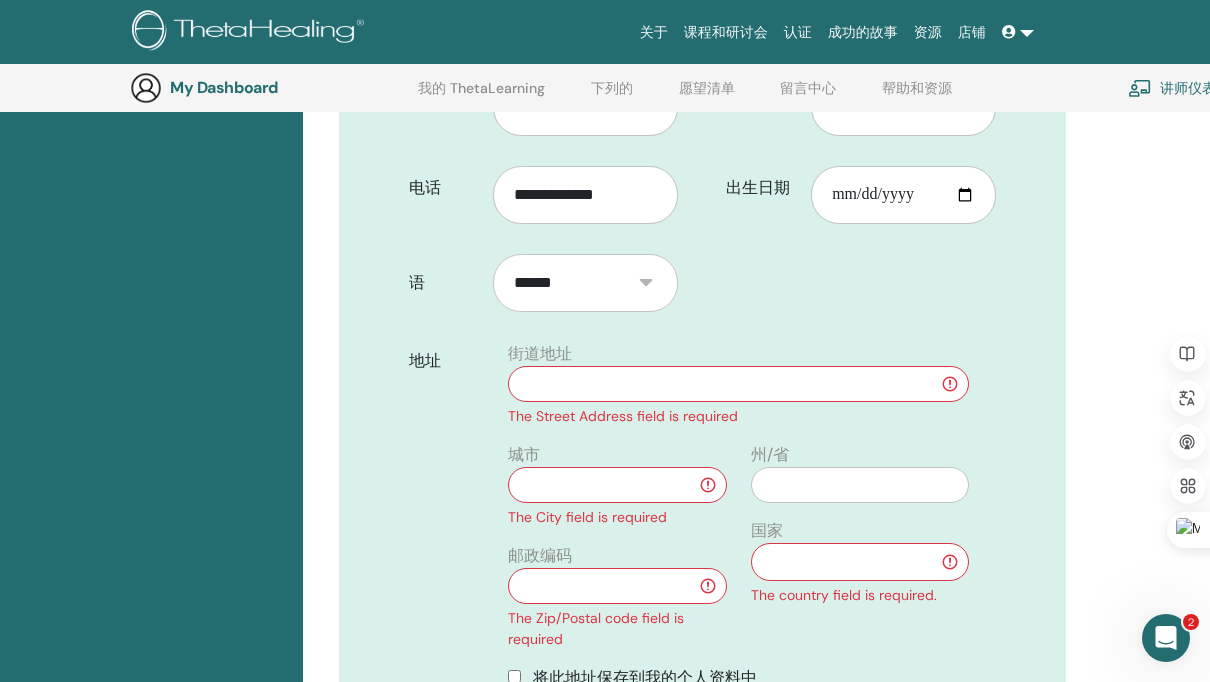 scroll, scrollTop: 512, scrollLeft: 0, axis: vertical 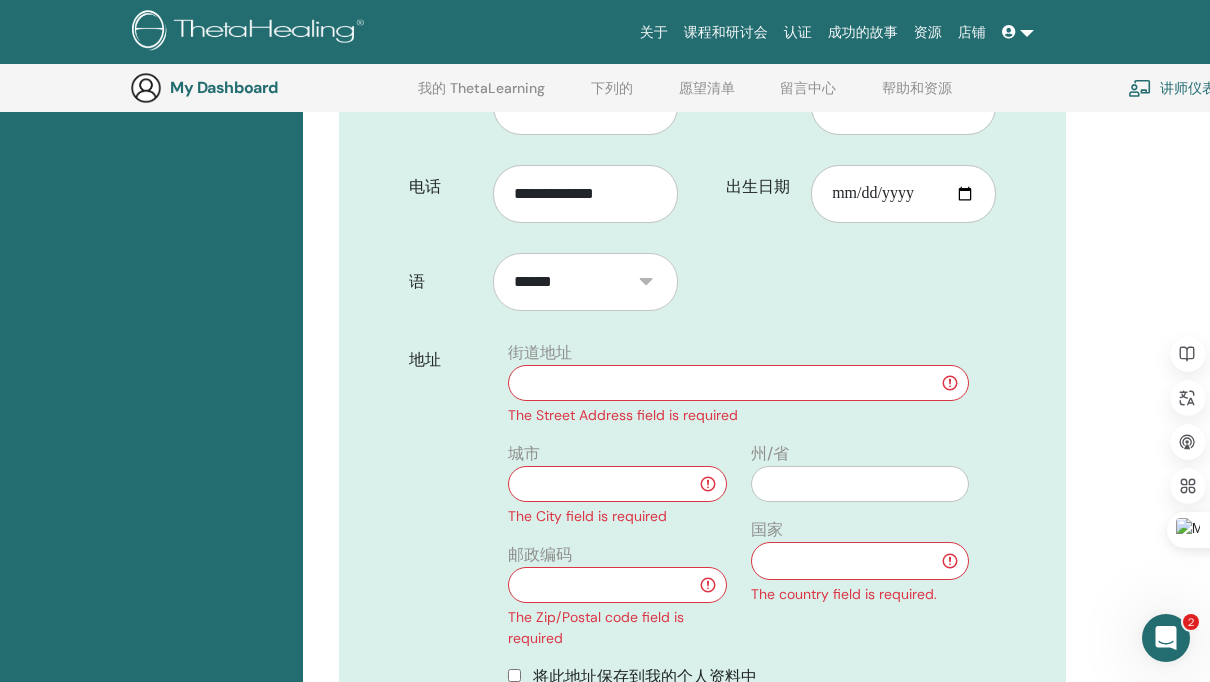 click at bounding box center (738, 383) 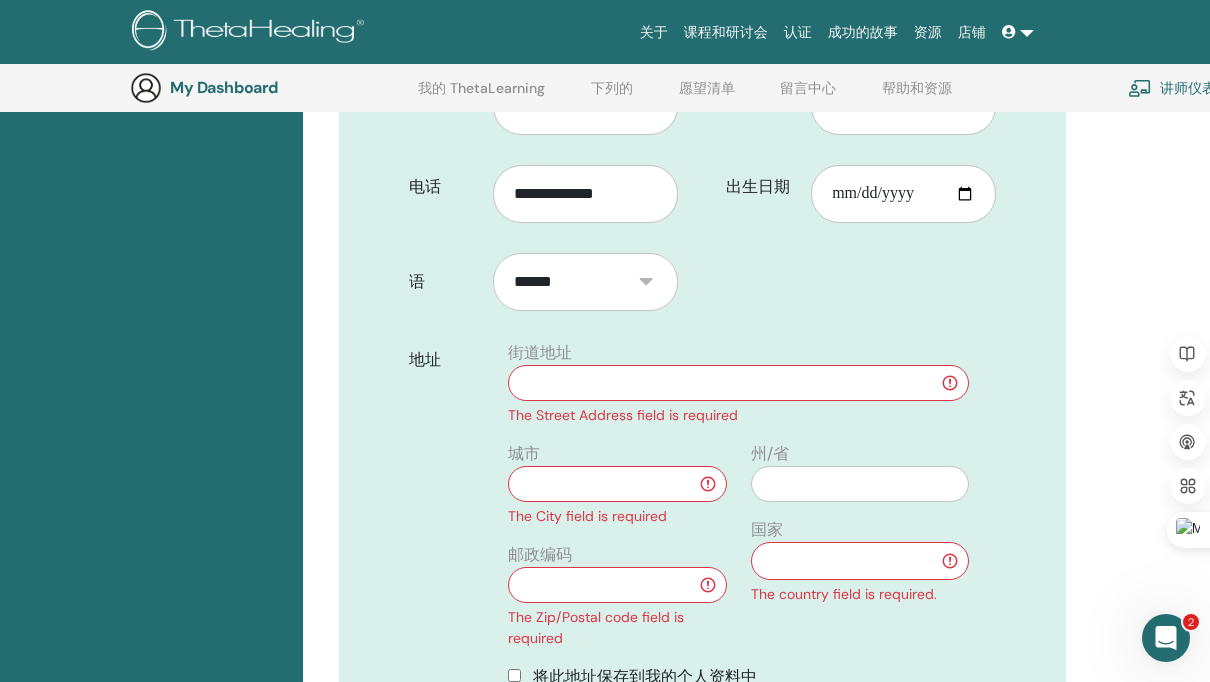 click on "地址" at bounding box center (445, 523) 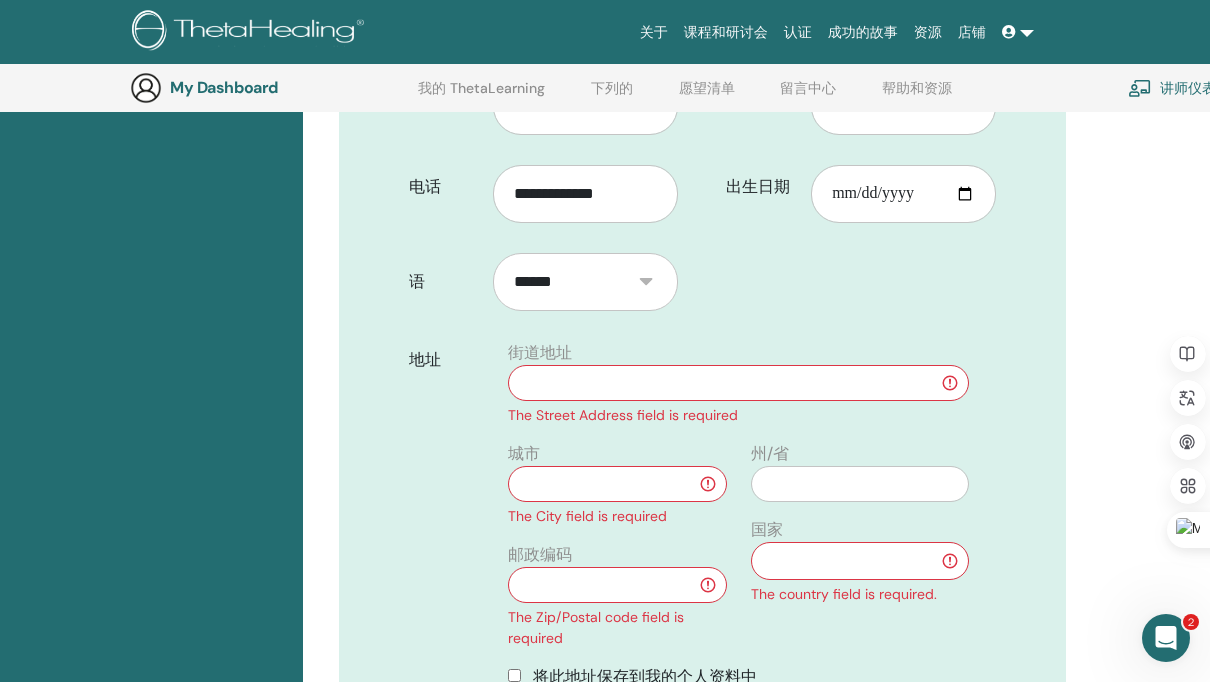 click at bounding box center (738, 383) 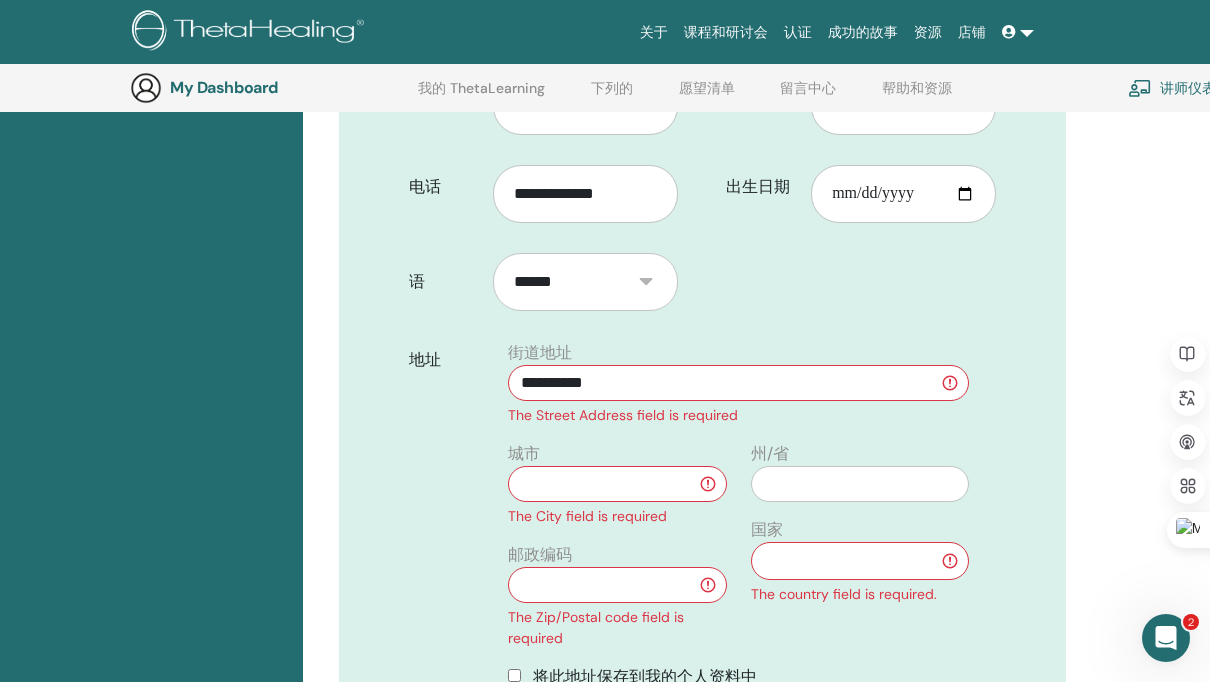 type on "**********" 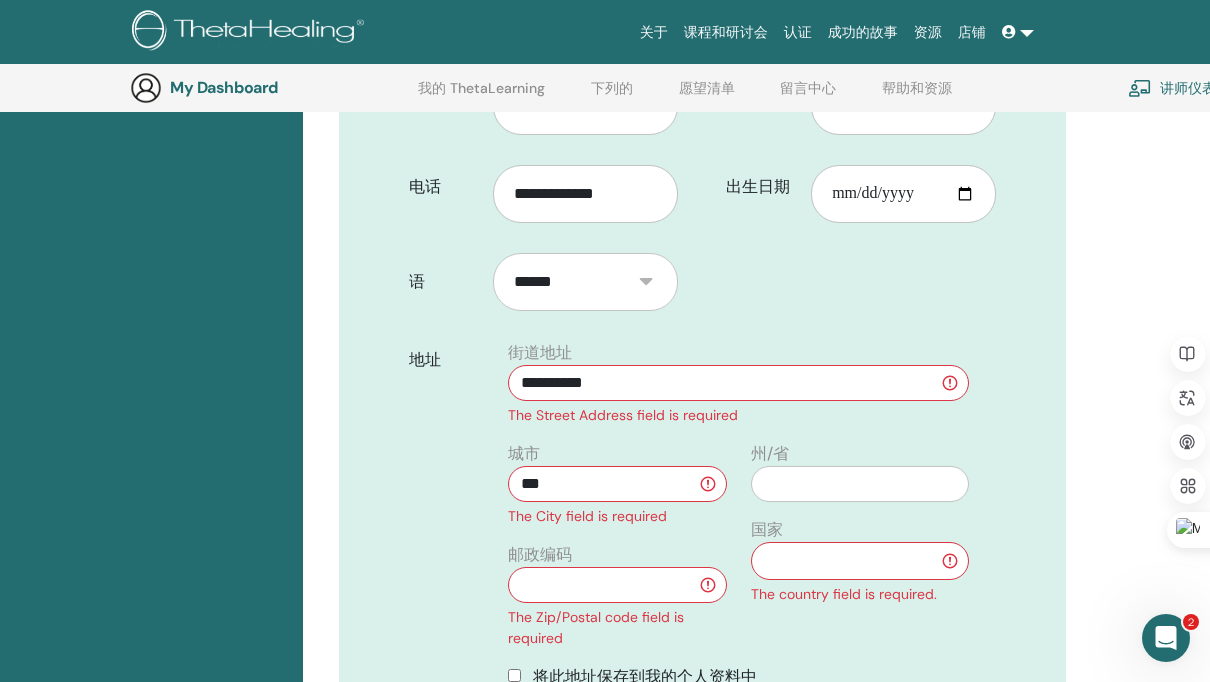 type on "***" 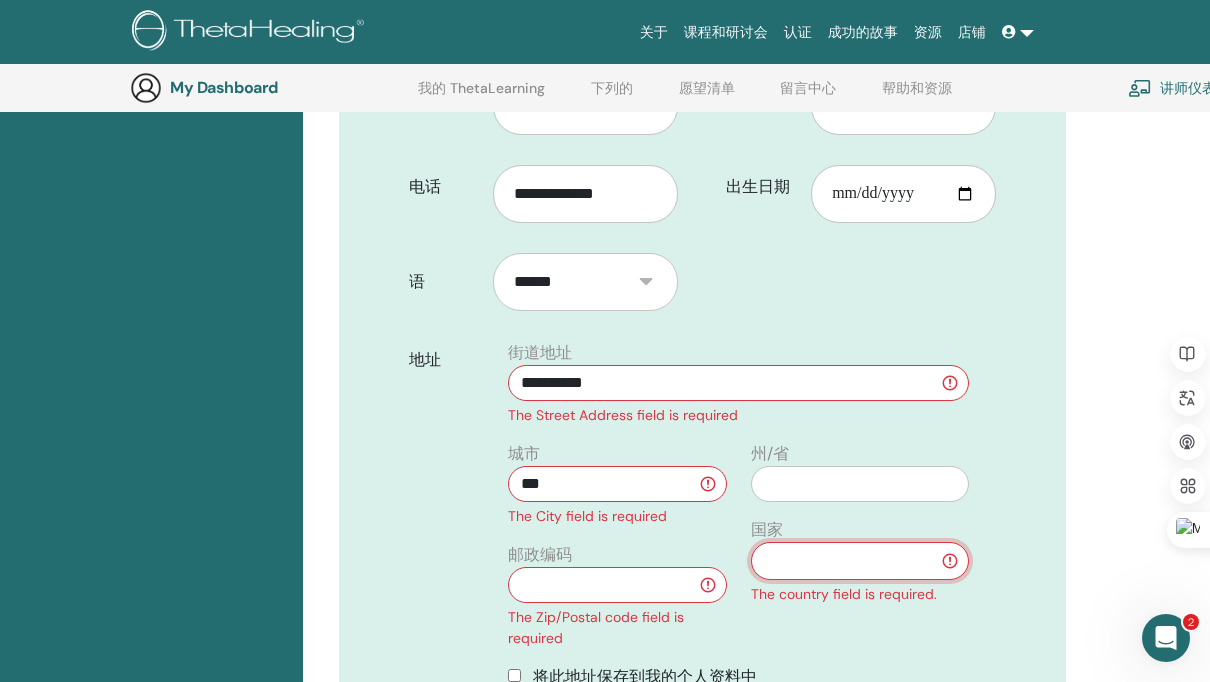 click on "**
***
***
****
***
**
*****
**
***
**
***
***
***
**
***
**
**
**
*** **** ** ** ** ** ** ***** ***" at bounding box center [860, 561] 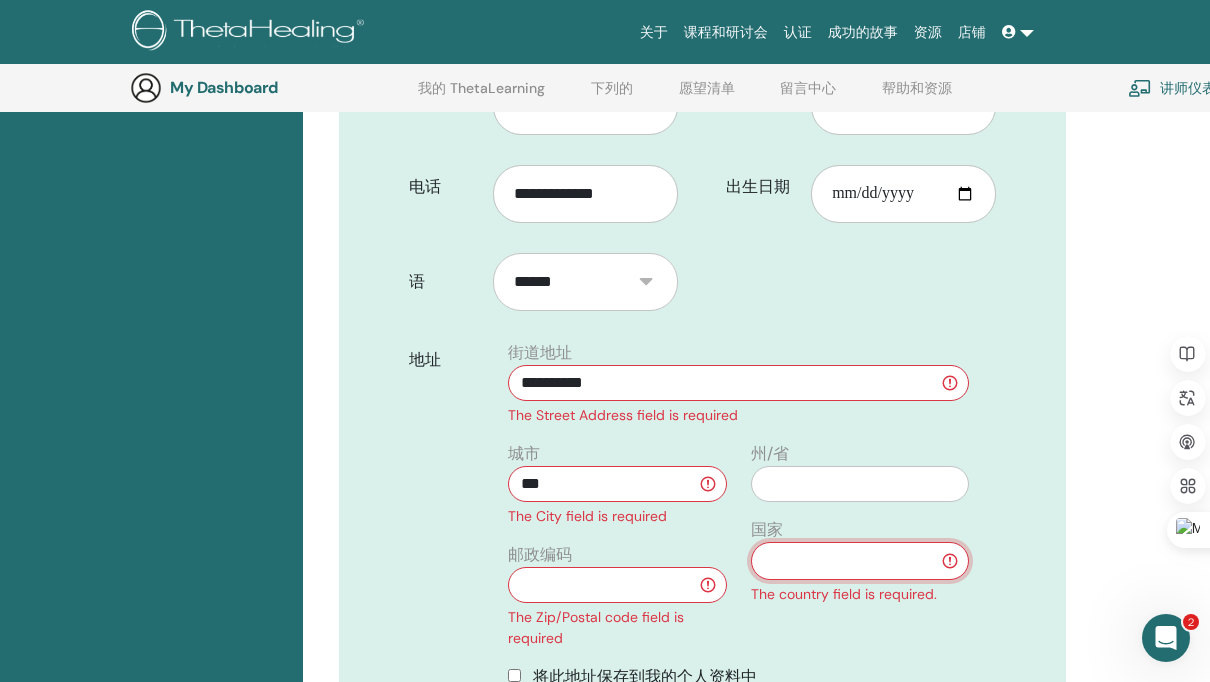 select on "***" 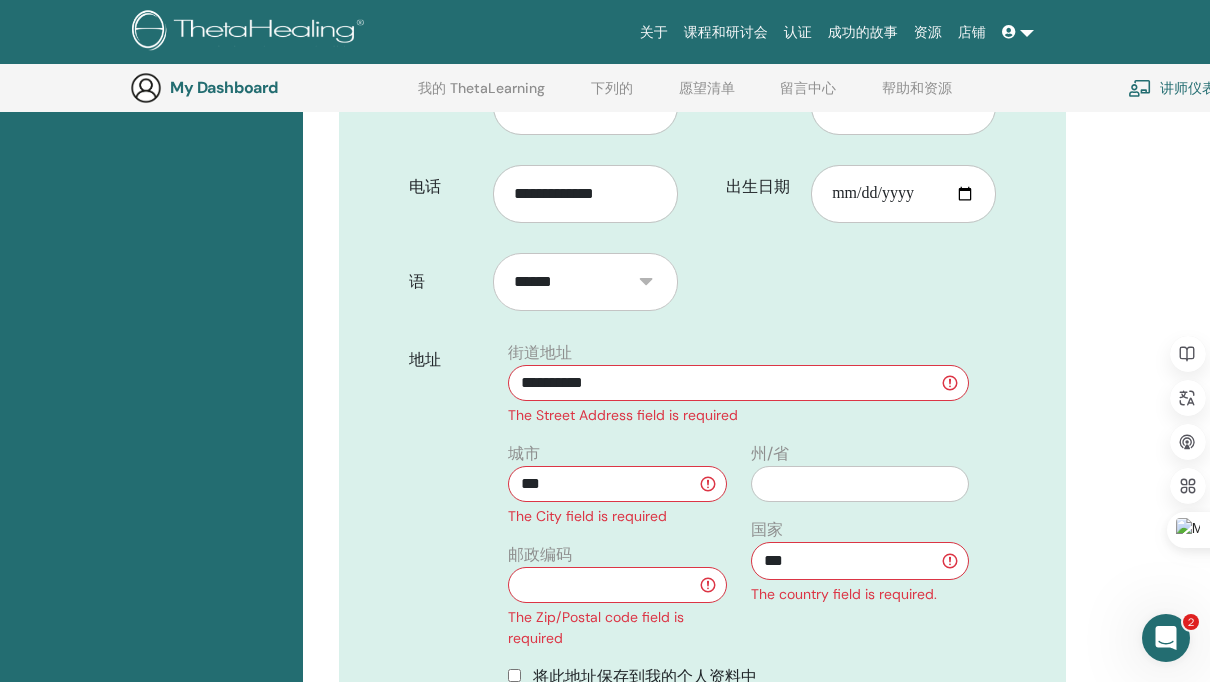 click on "地址" at bounding box center (445, 523) 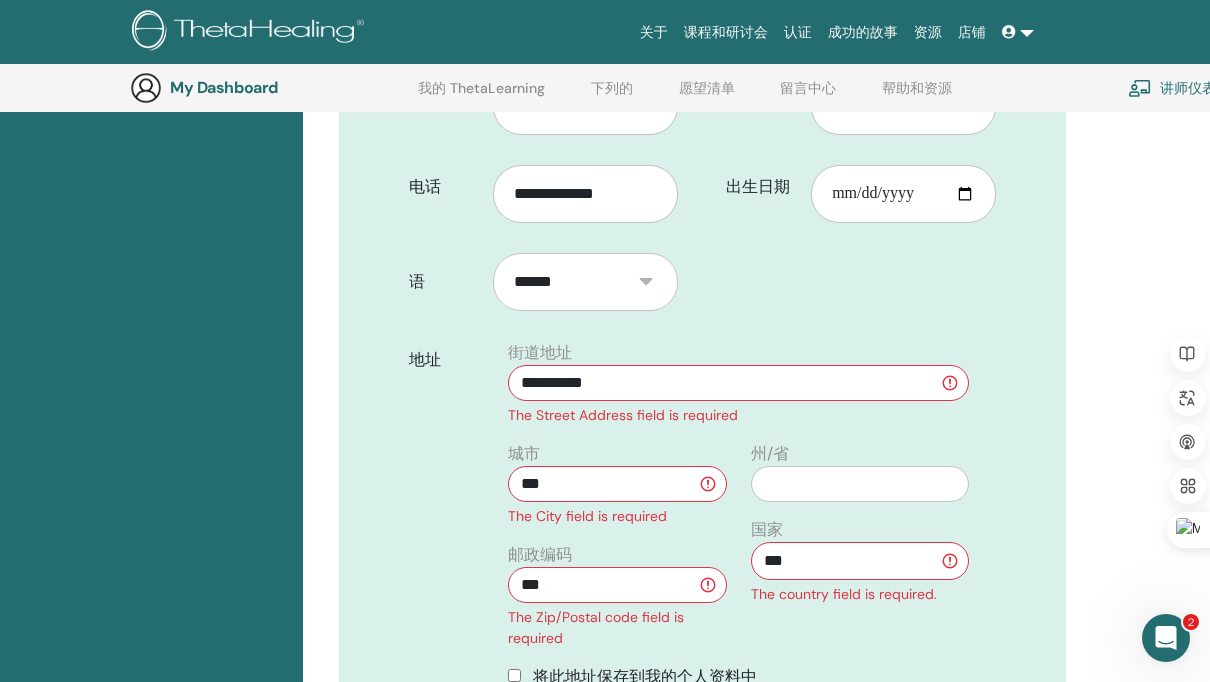 type on "***" 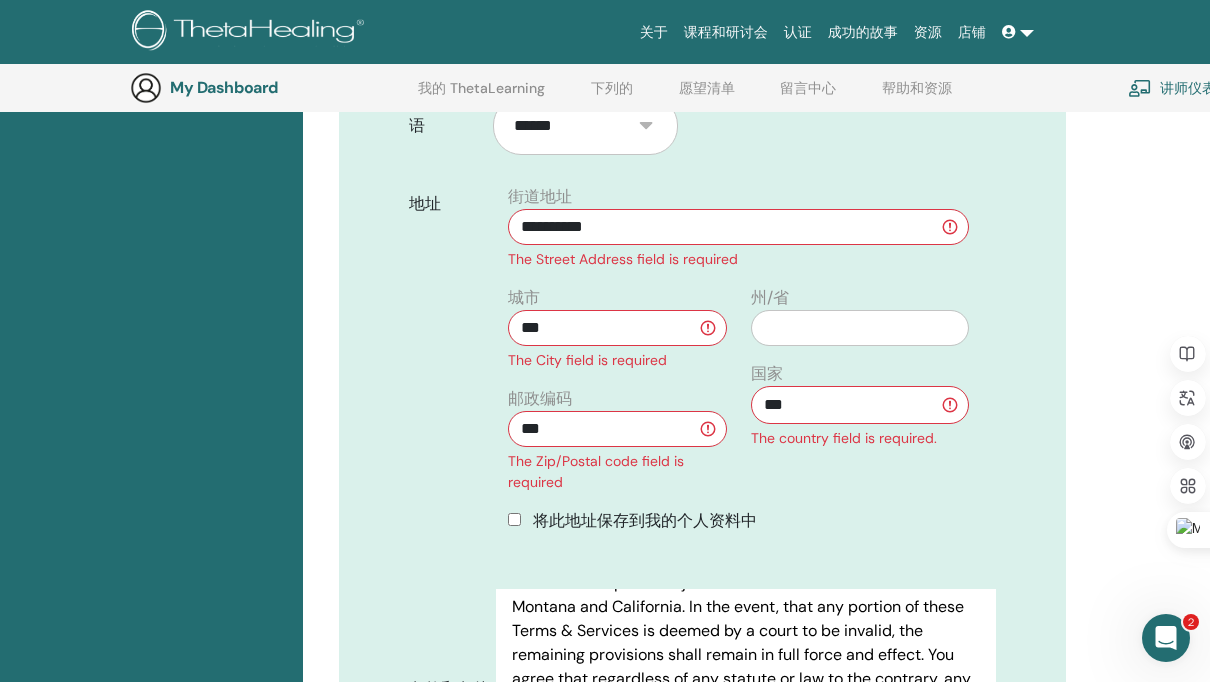 scroll, scrollTop: 666, scrollLeft: 0, axis: vertical 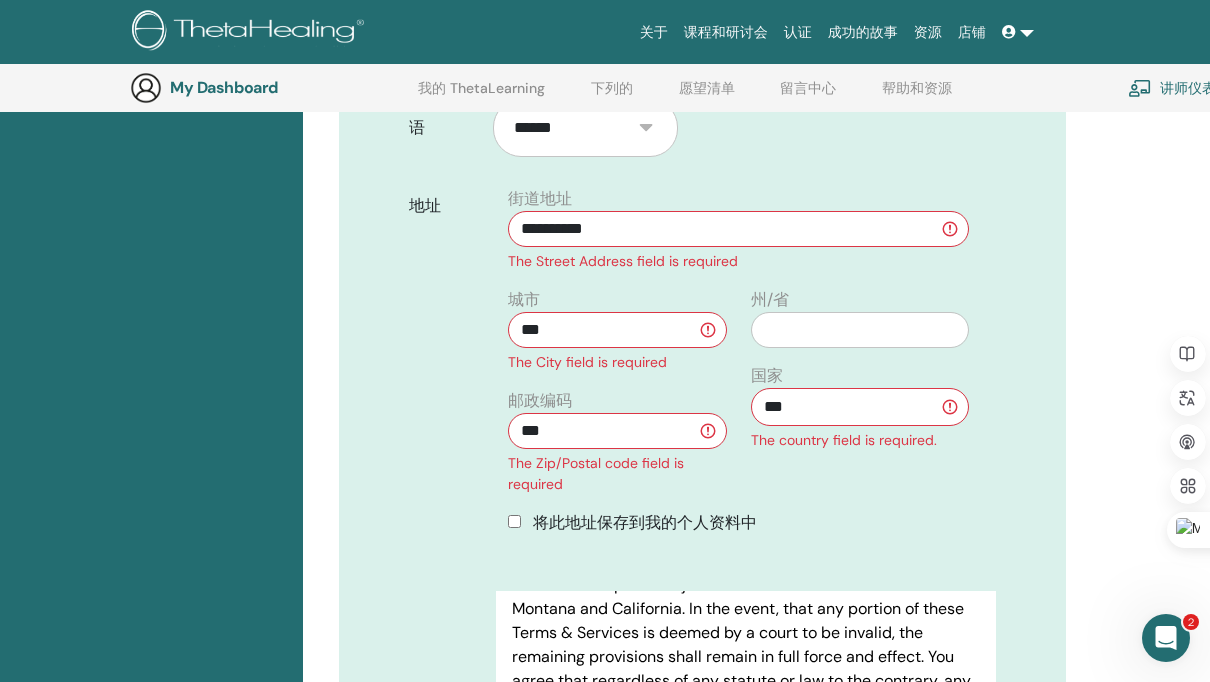 click on "**********" at bounding box center [738, 229] 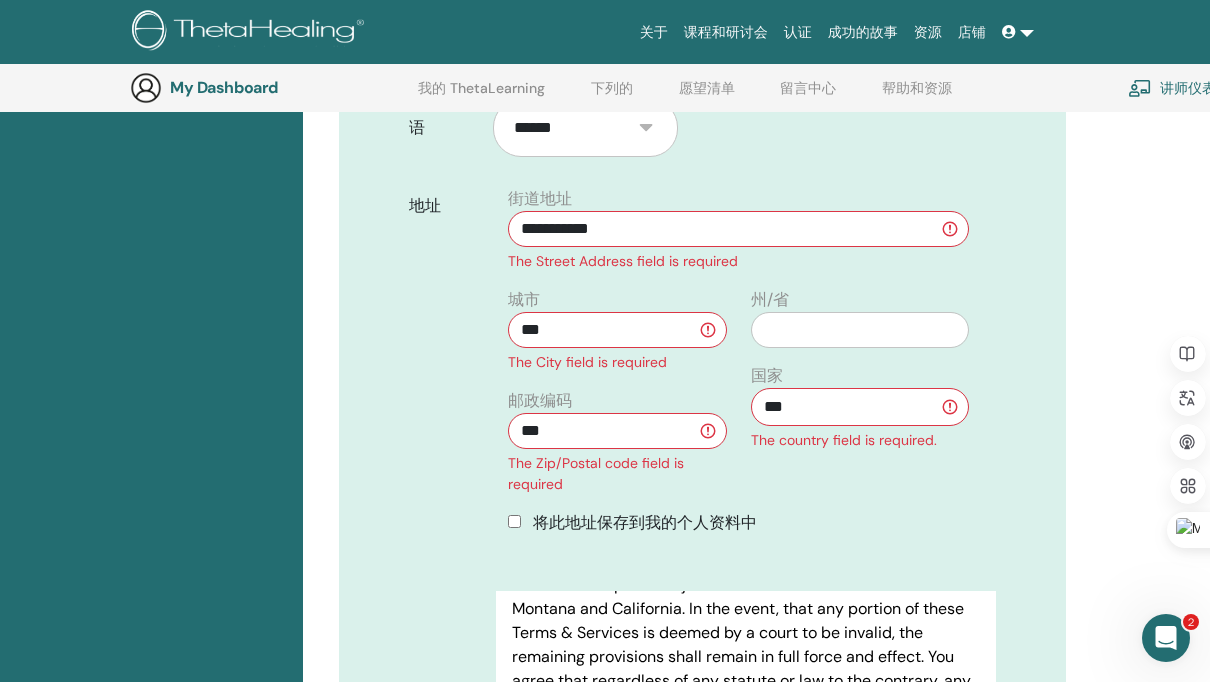type on "**********" 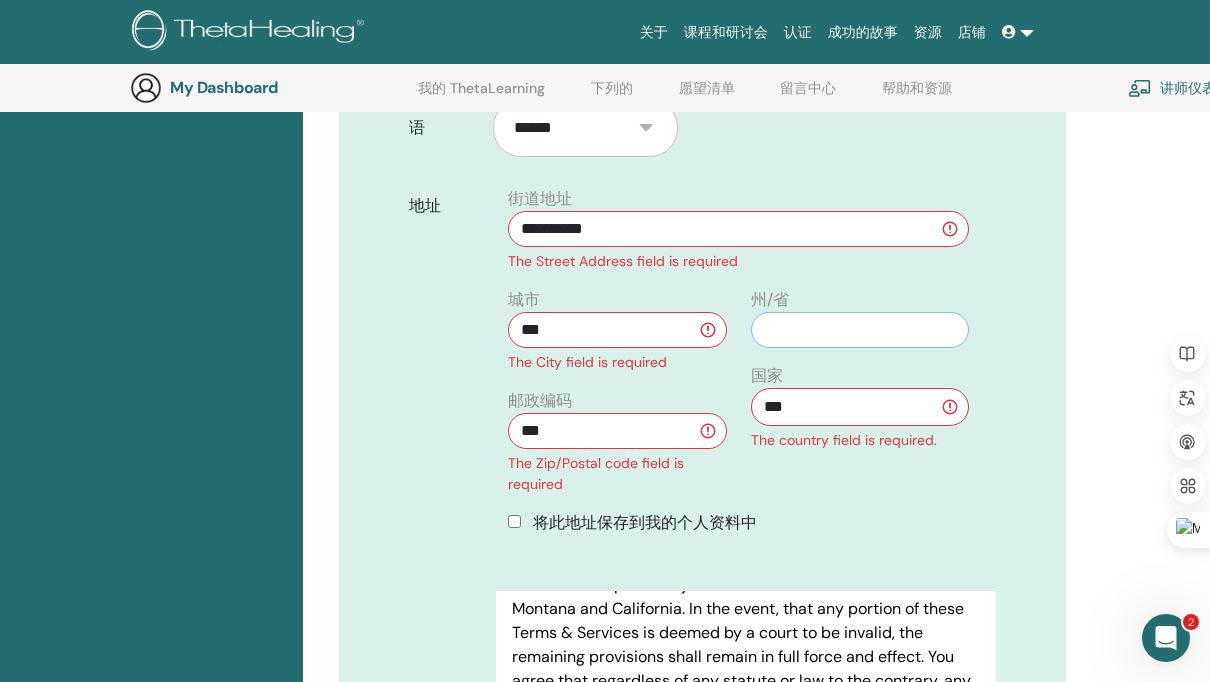 click at bounding box center (860, 330) 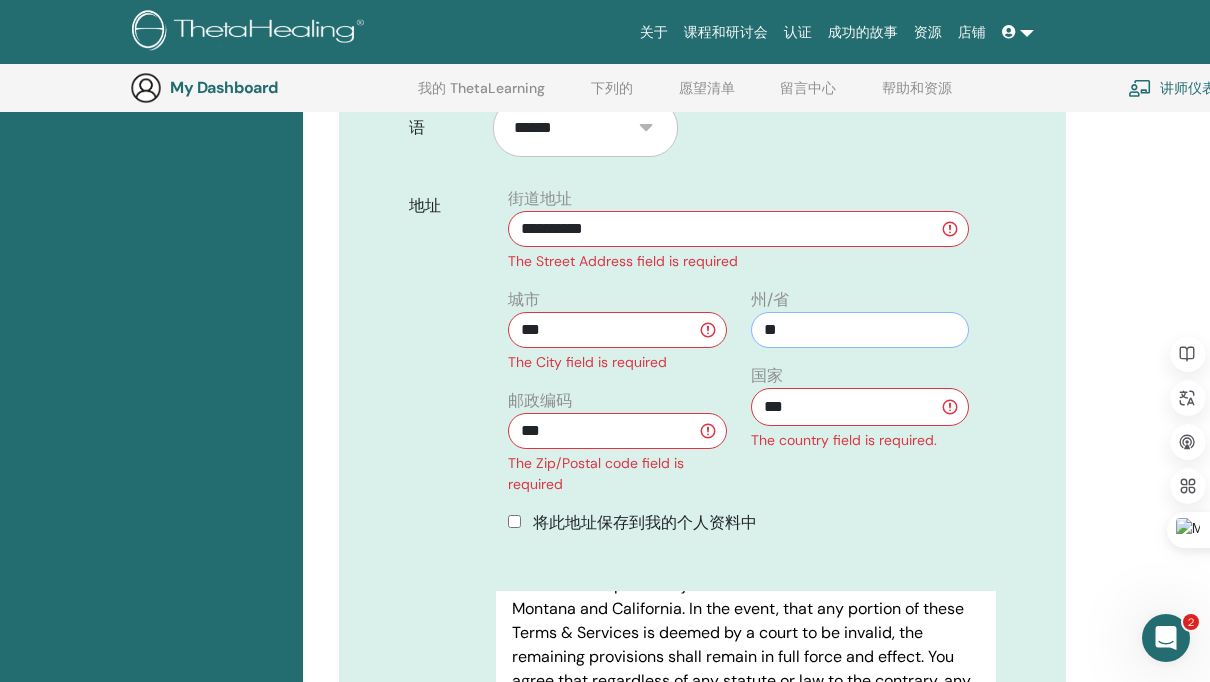type on "*" 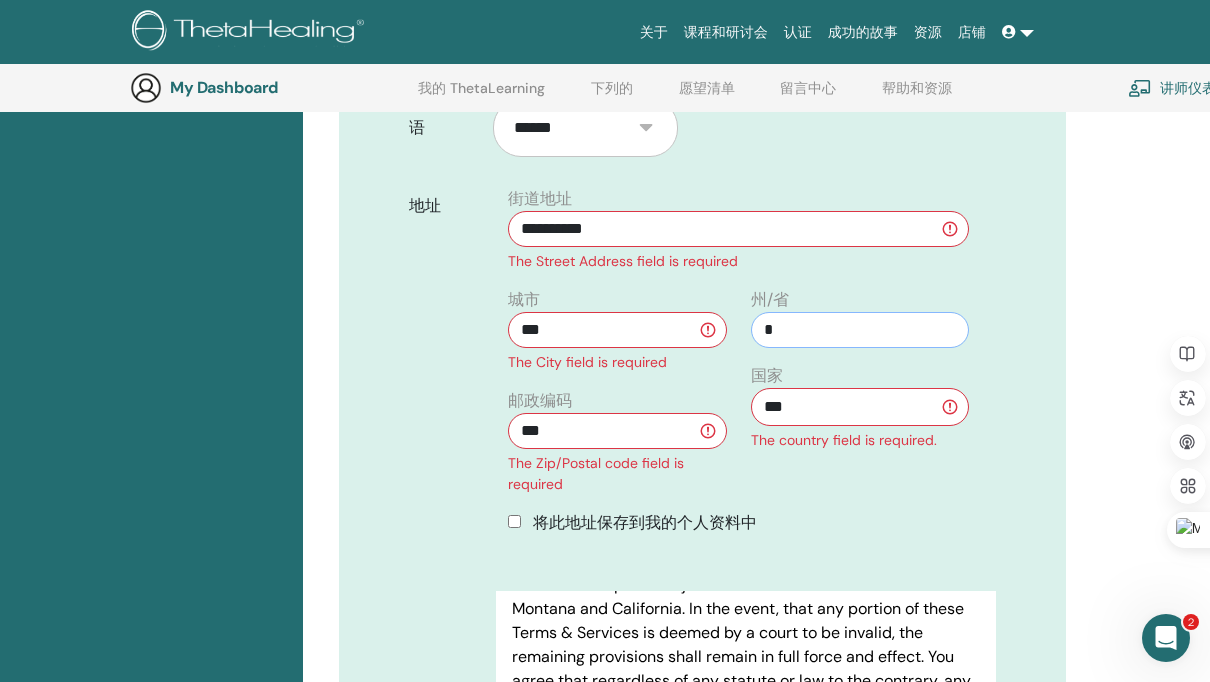 type 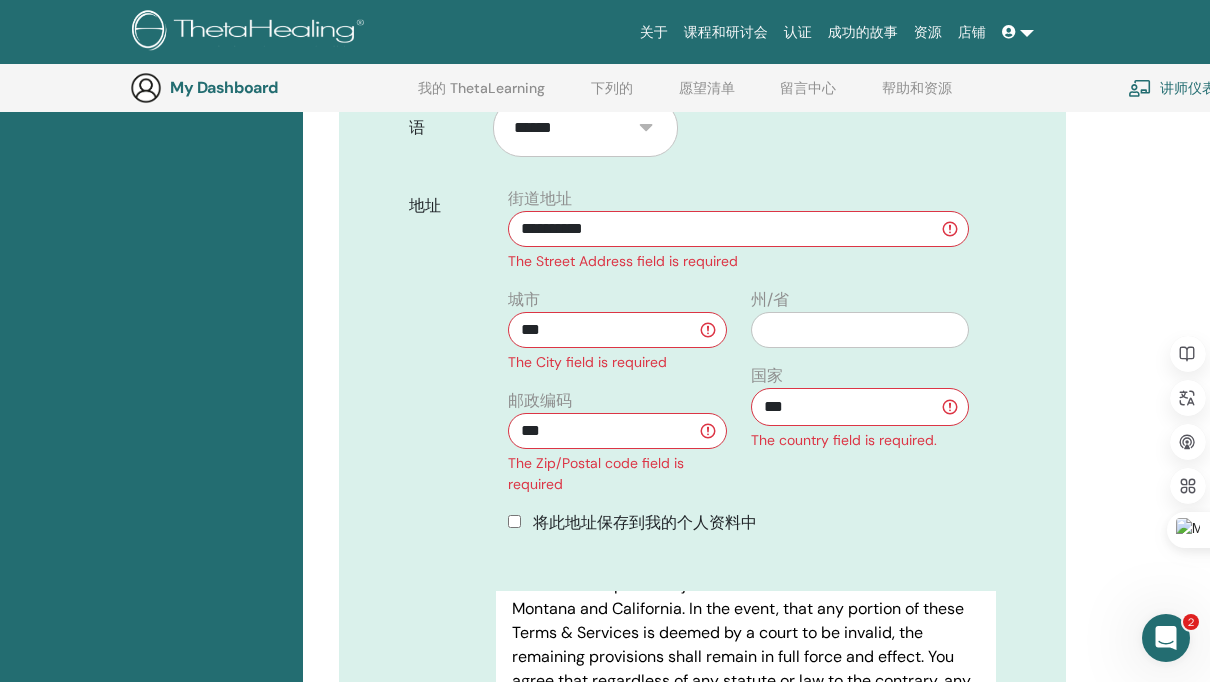 click on "**********" at bounding box center (738, 229) 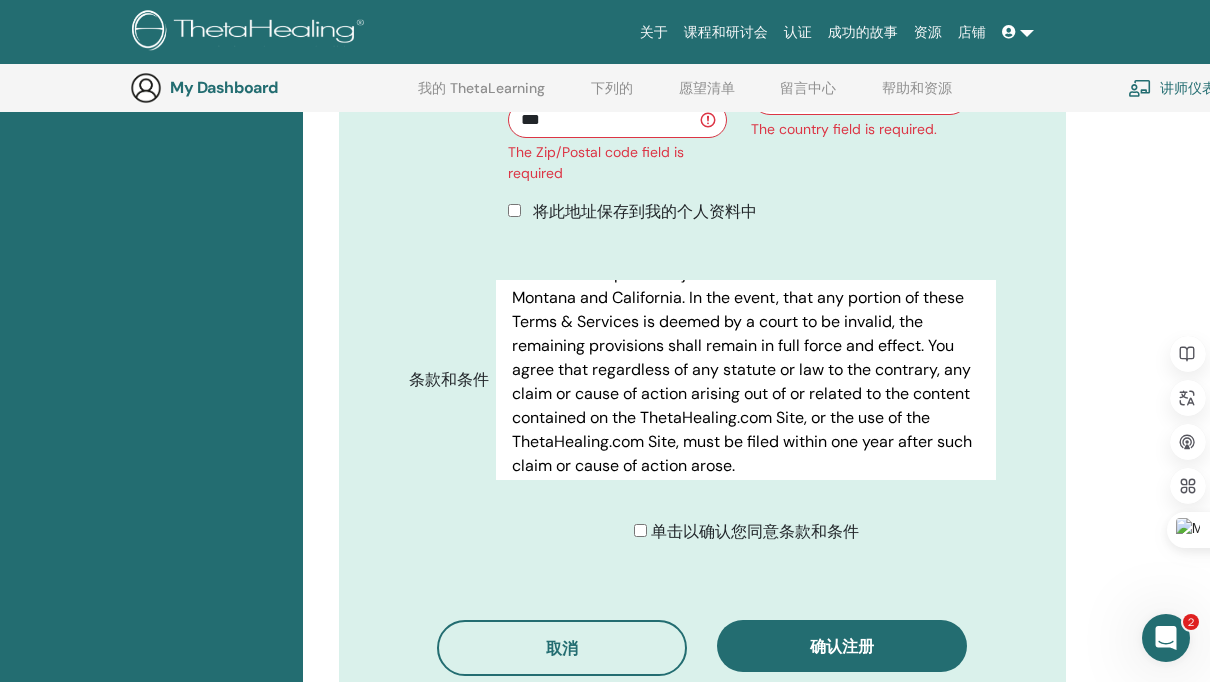 scroll, scrollTop: 1009, scrollLeft: 0, axis: vertical 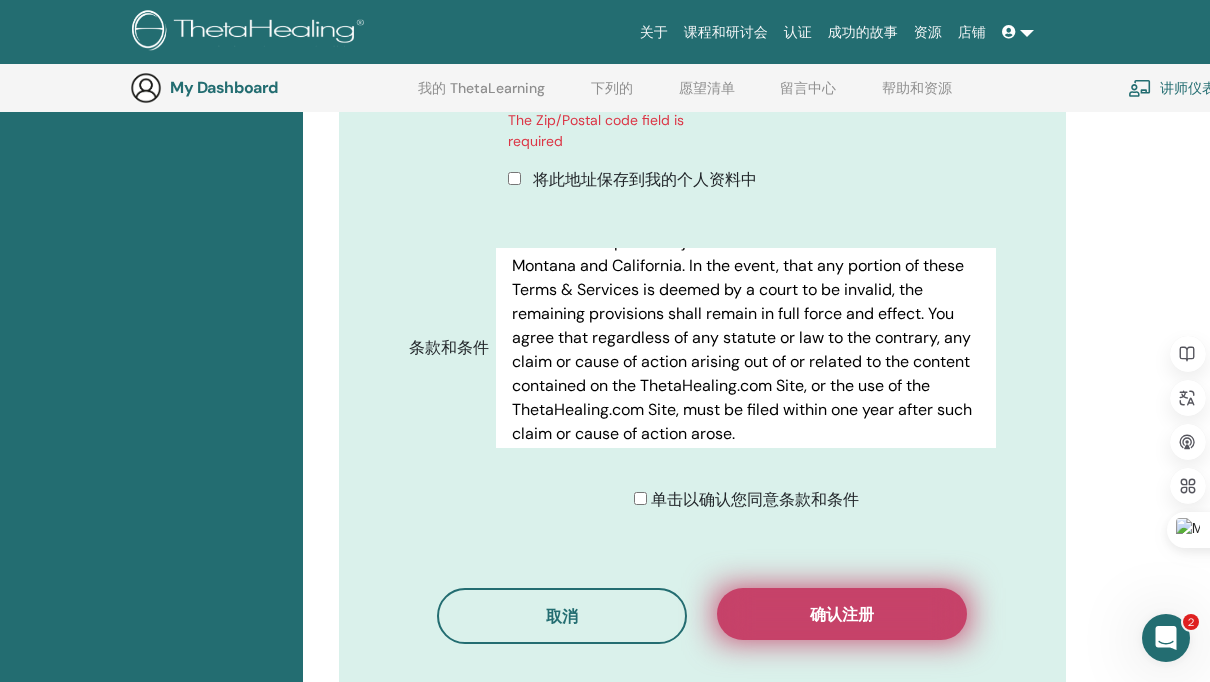 type on "**********" 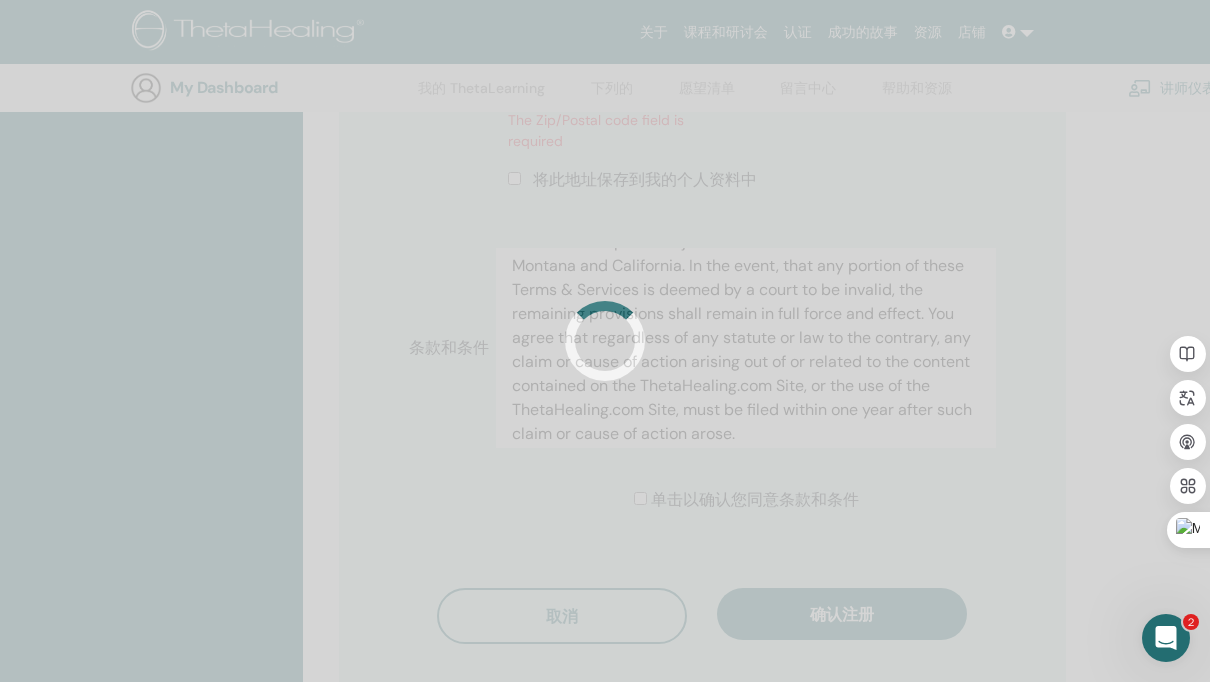 type 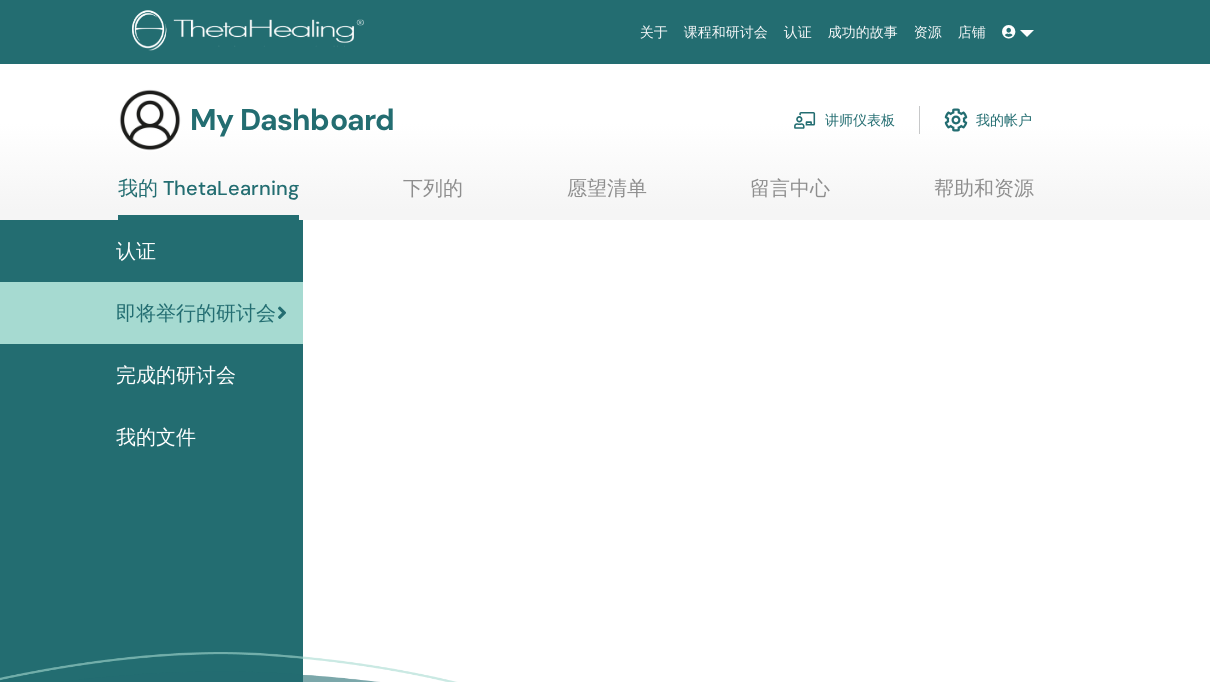 scroll, scrollTop: 0, scrollLeft: 0, axis: both 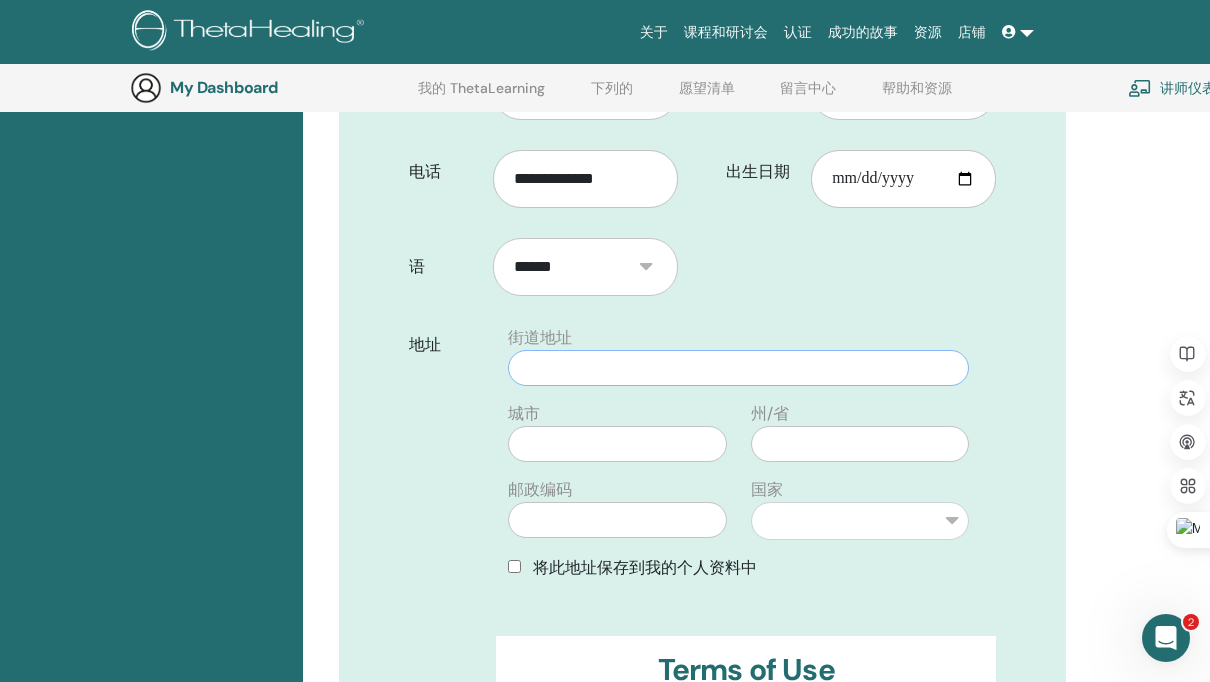 click at bounding box center (738, 368) 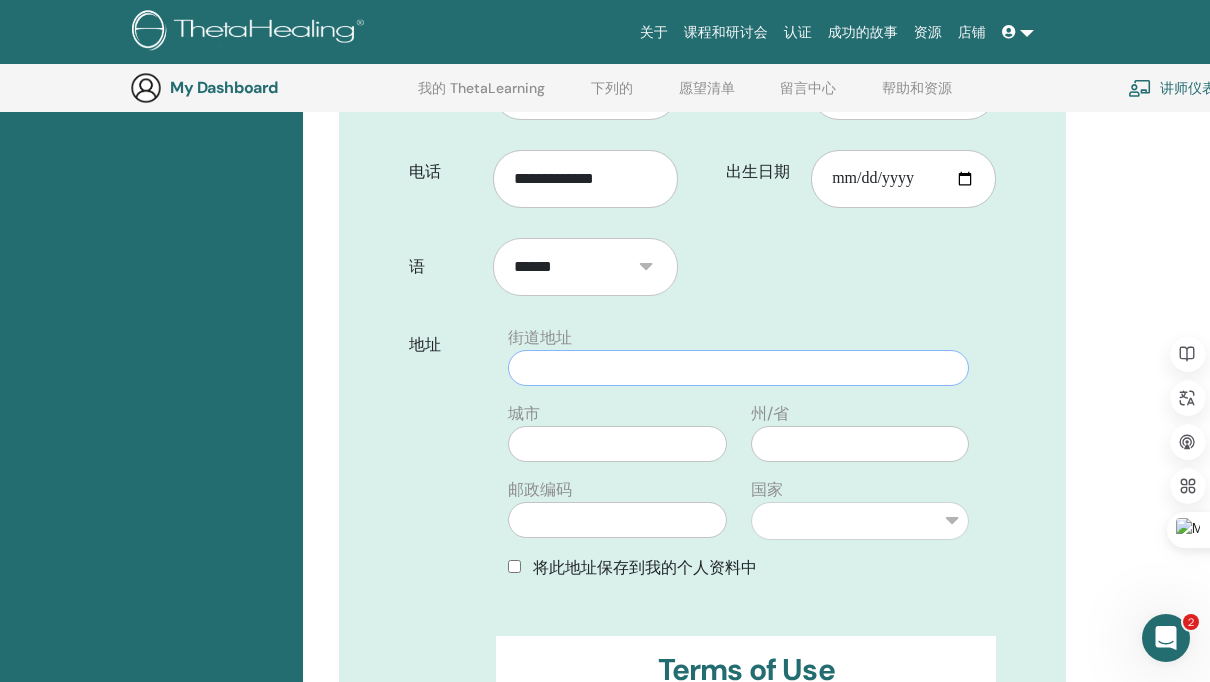 click at bounding box center [738, 368] 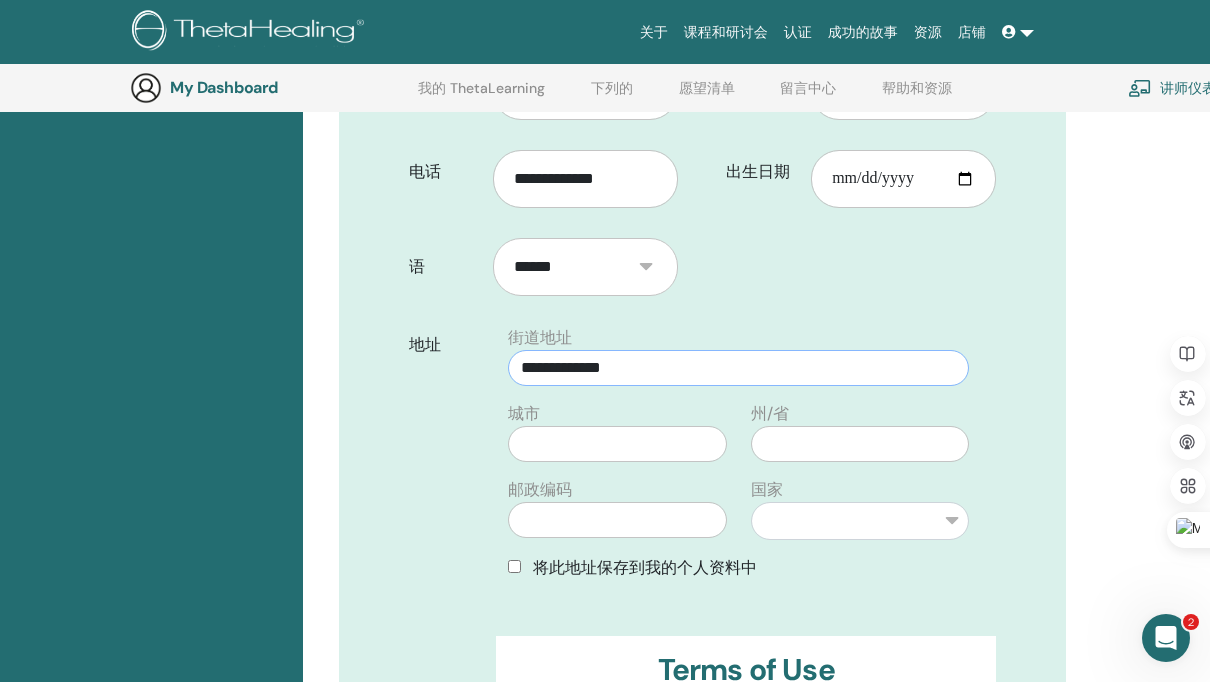 type on "**********" 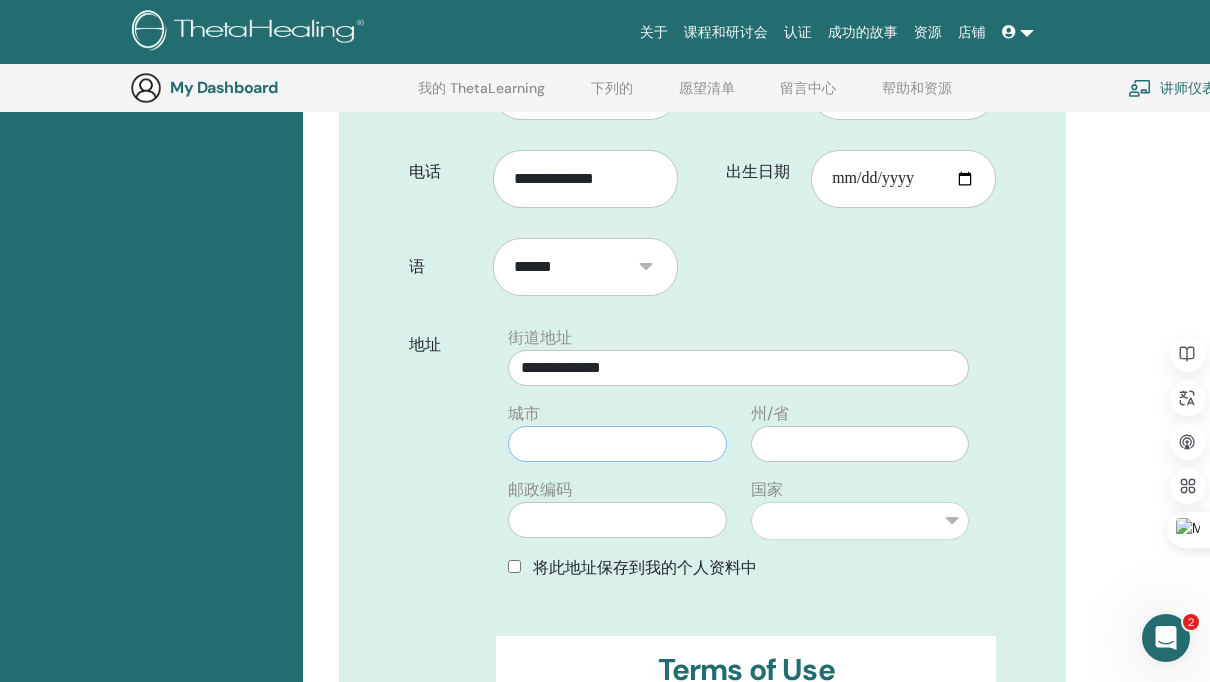 click at bounding box center (617, 444) 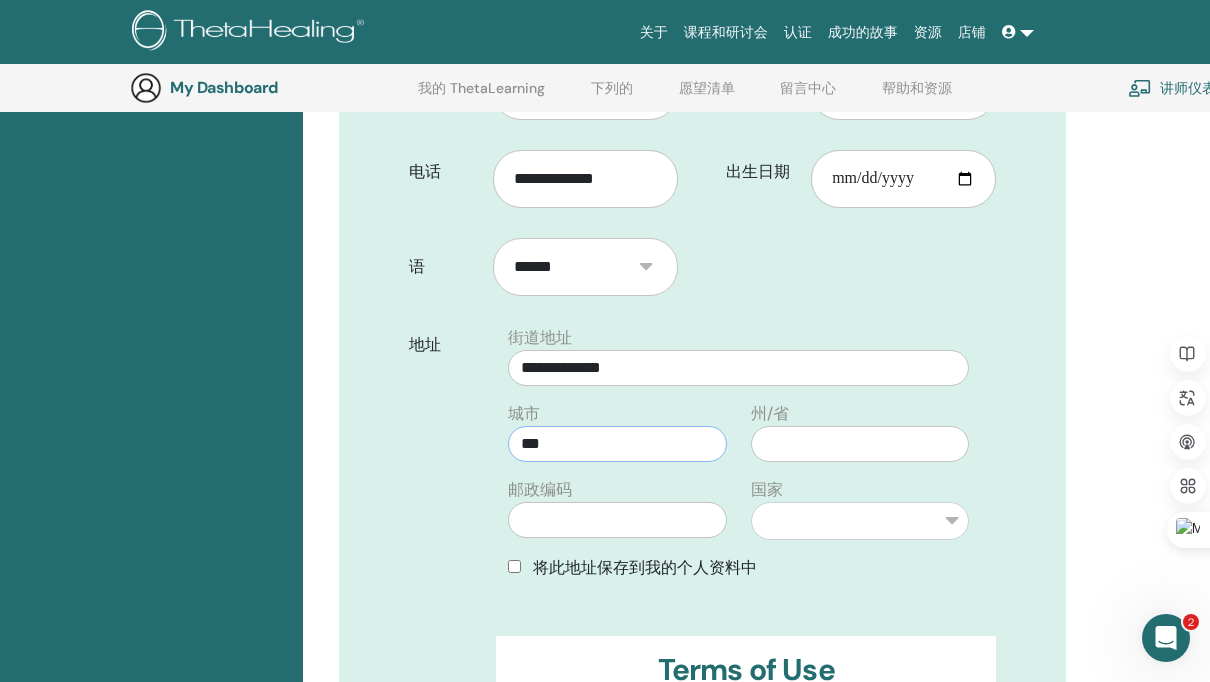 type on "***" 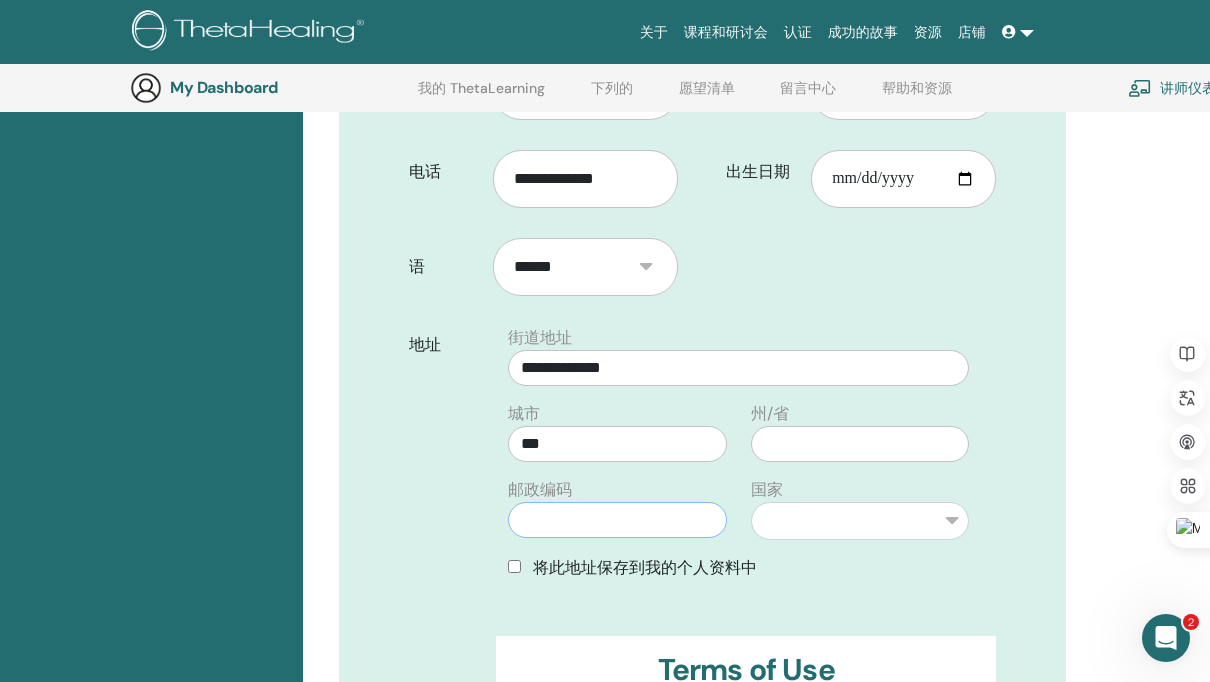 click at bounding box center [617, 520] 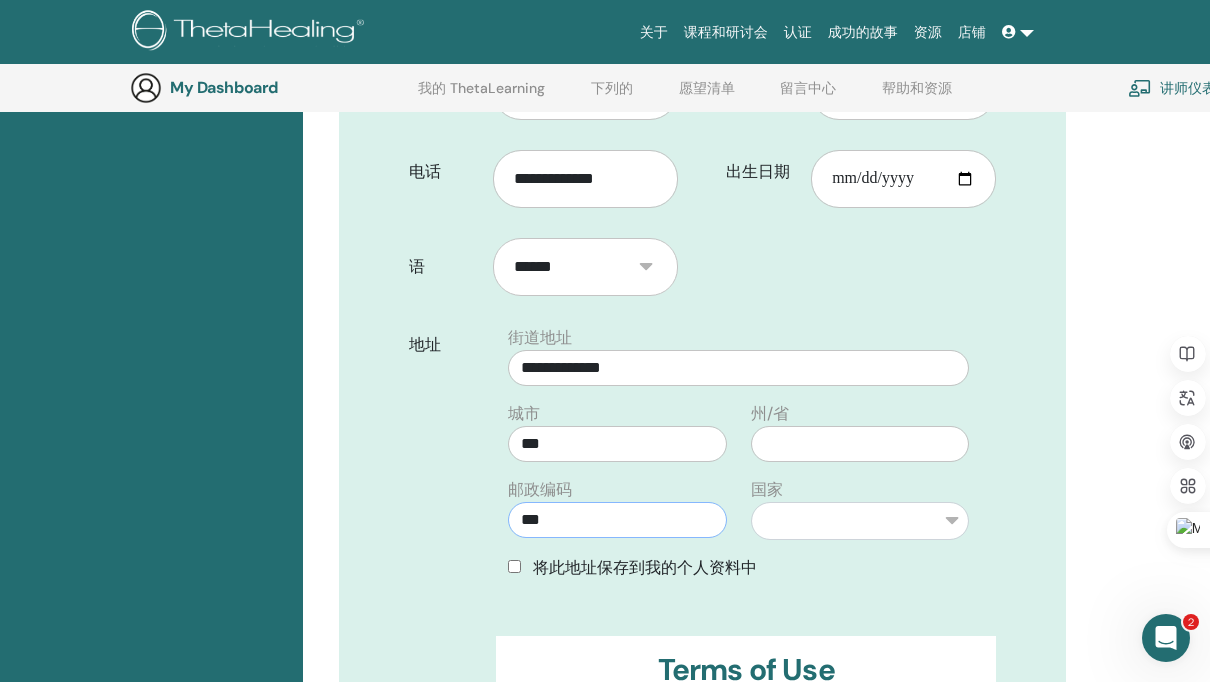 type on "***" 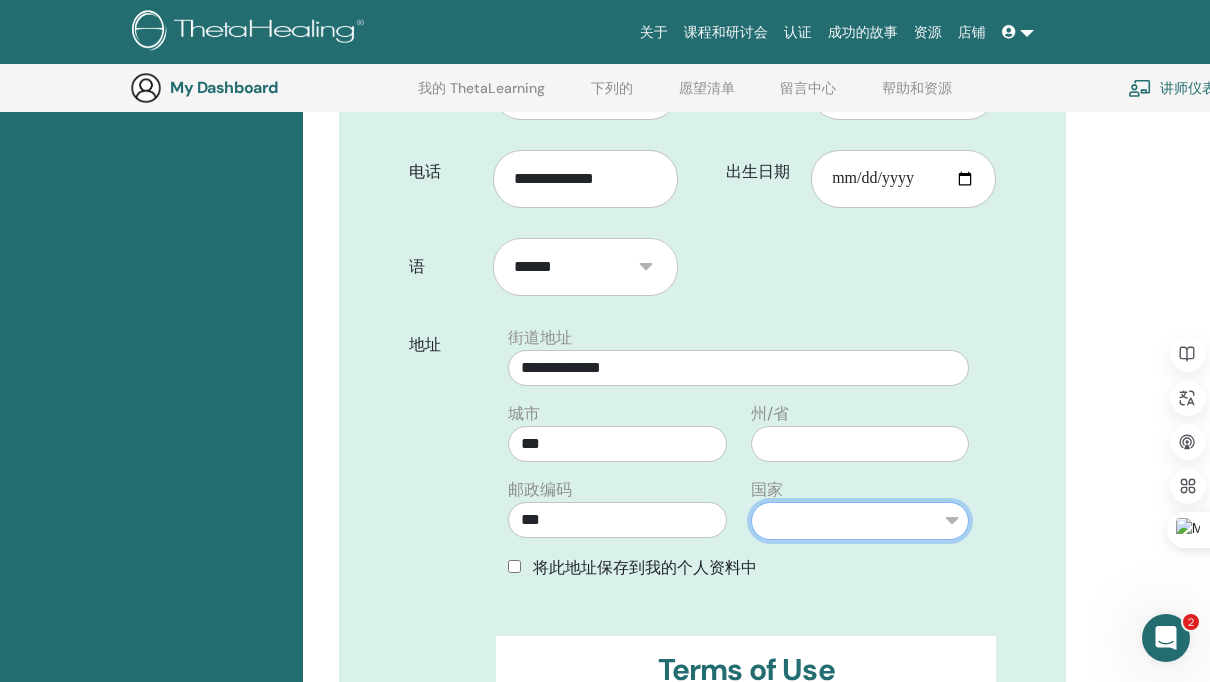 click on "**
***
***
****
***
**
*****
**
***
**
***
***
***
**
***
**
**
**
*** **** ** ** ** ** ** ***** ***" at bounding box center [860, 521] 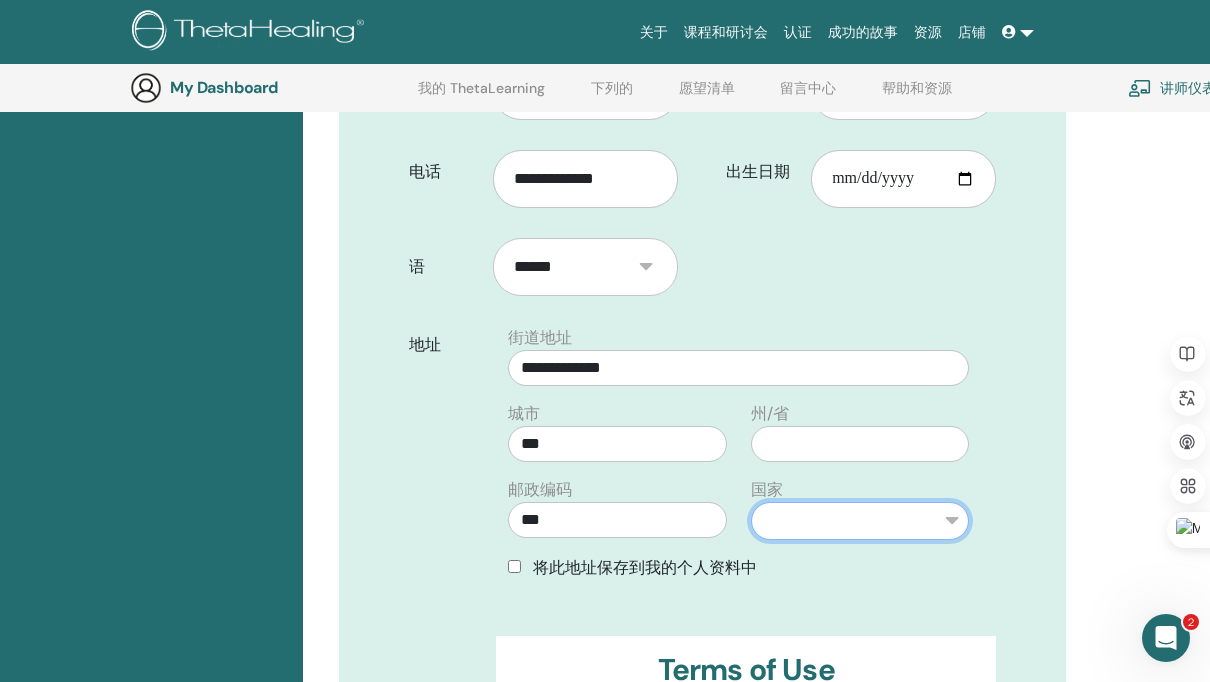 select on "***" 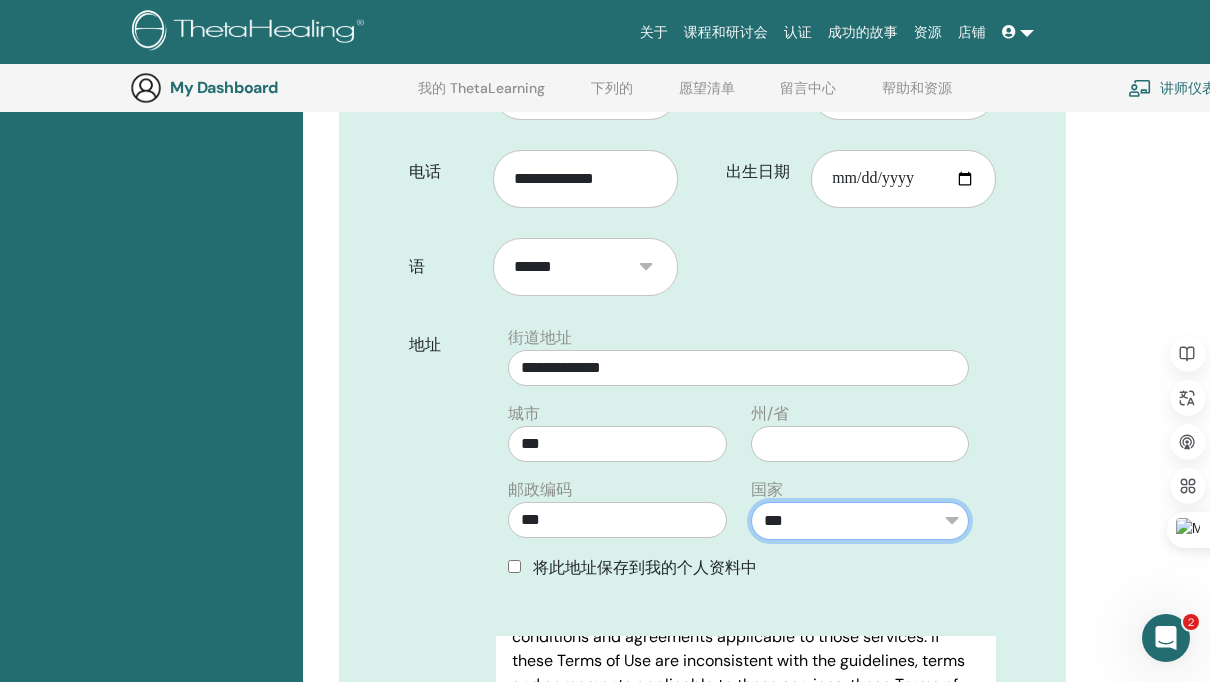 scroll, scrollTop: 224, scrollLeft: 0, axis: vertical 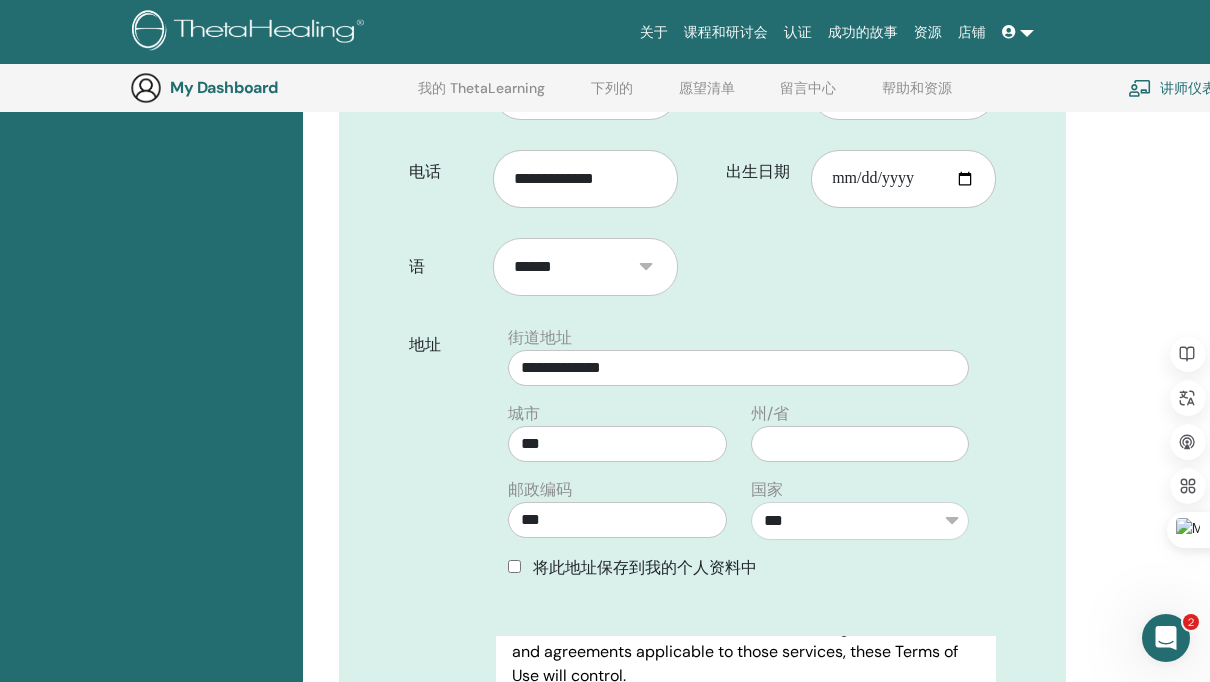 click on "地址" at bounding box center [445, 461] 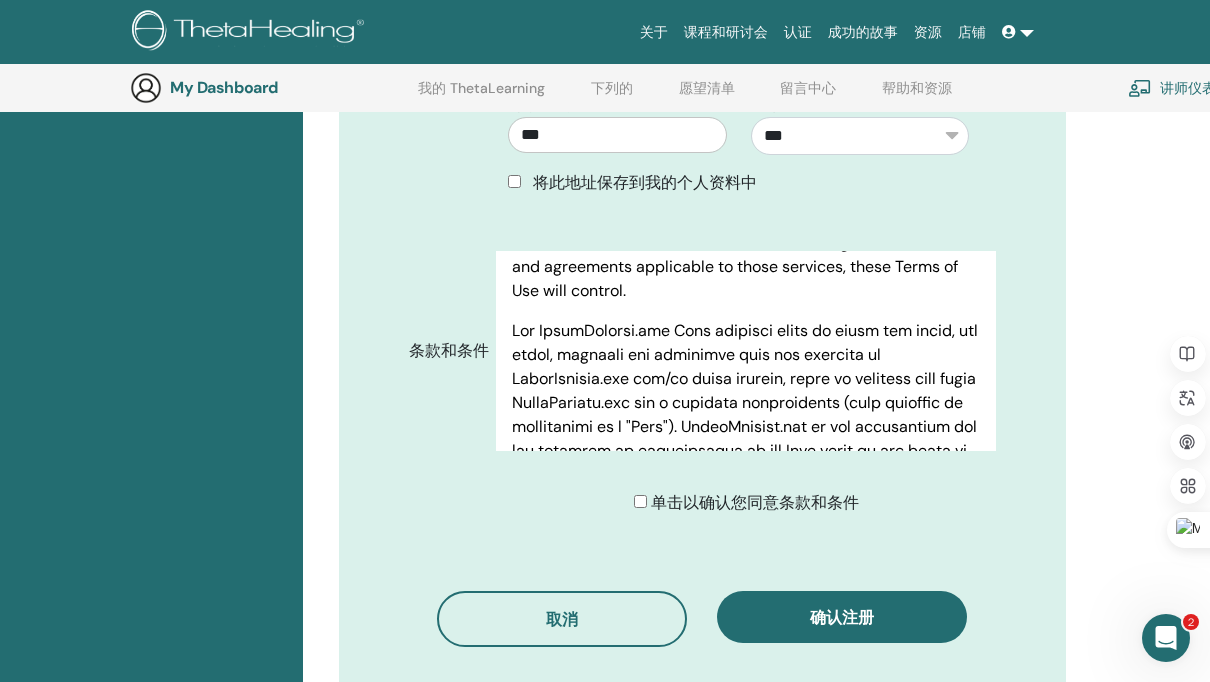 scroll, scrollTop: 914, scrollLeft: 0, axis: vertical 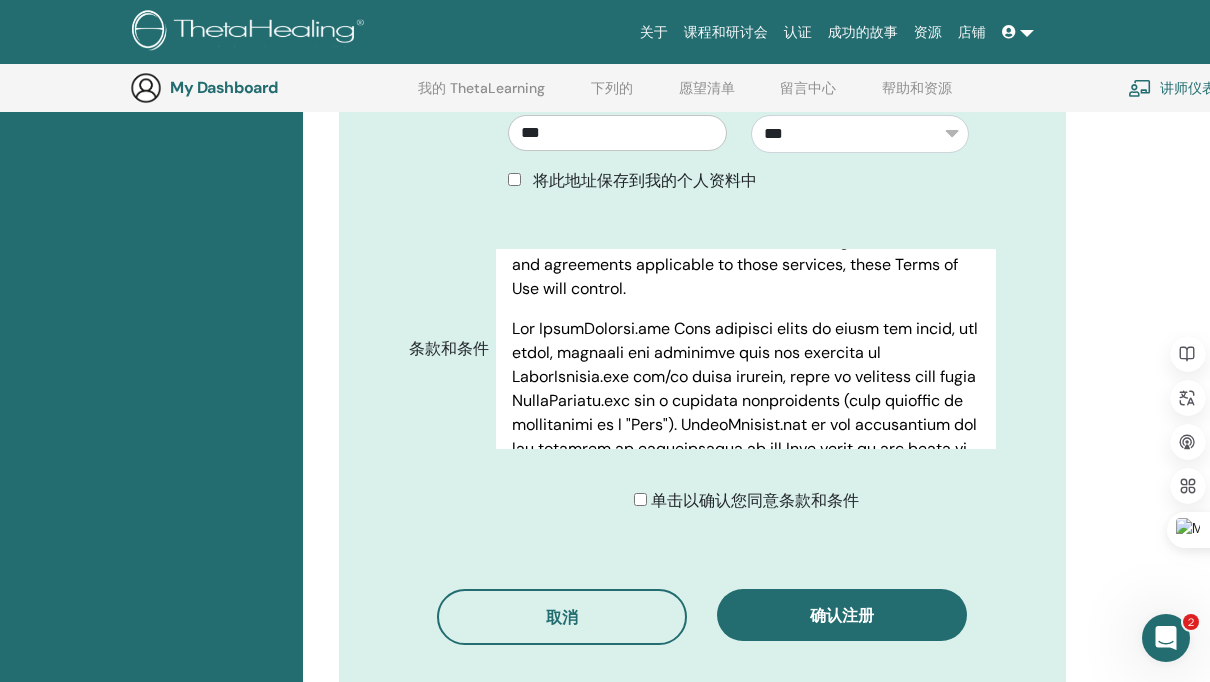 click on "**********" at bounding box center [703, 44] 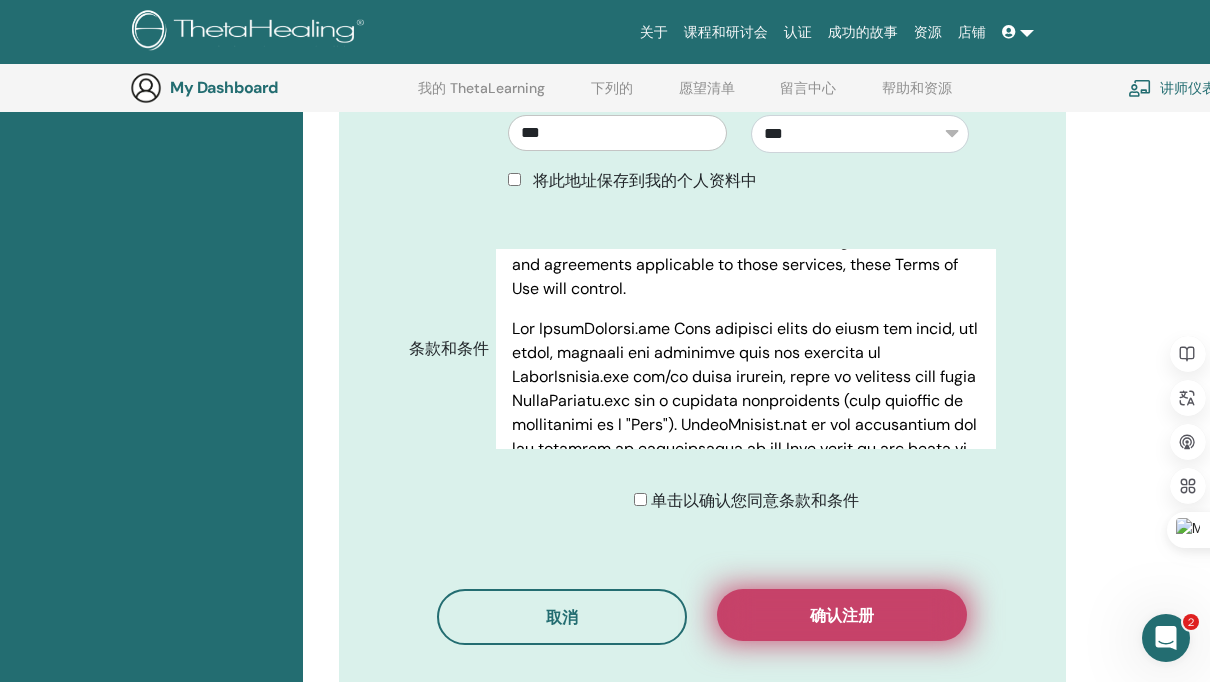 click on "确认注册" at bounding box center [842, 615] 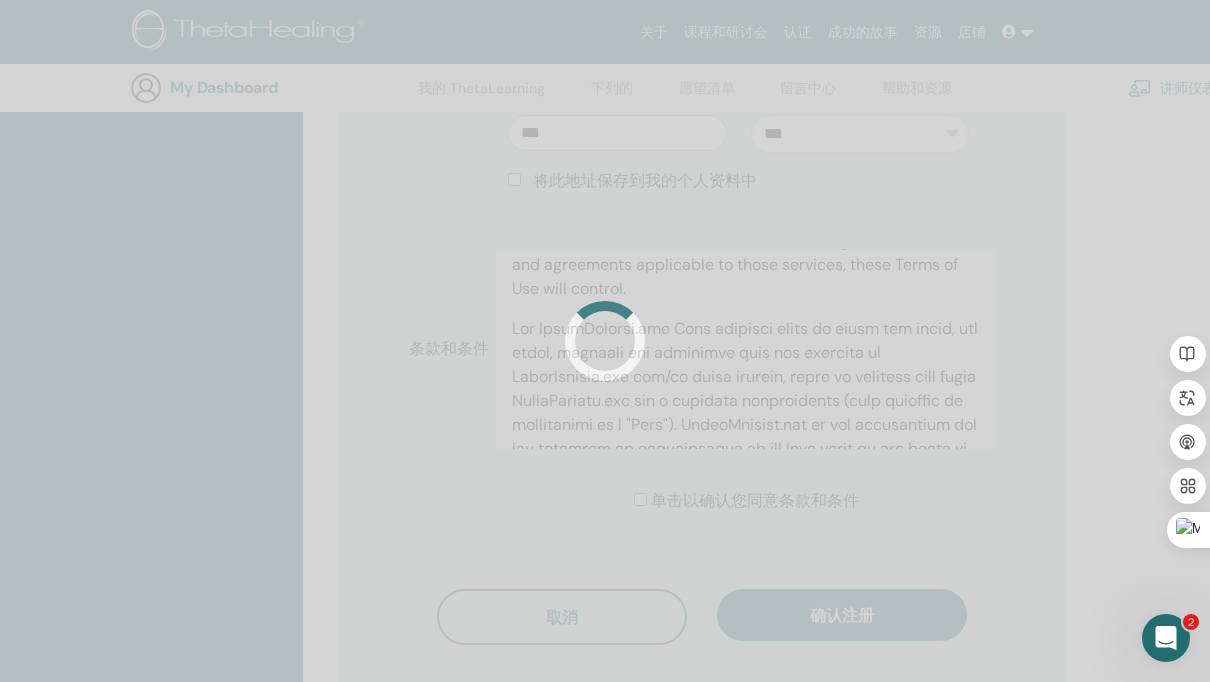 scroll, scrollTop: 629, scrollLeft: 0, axis: vertical 